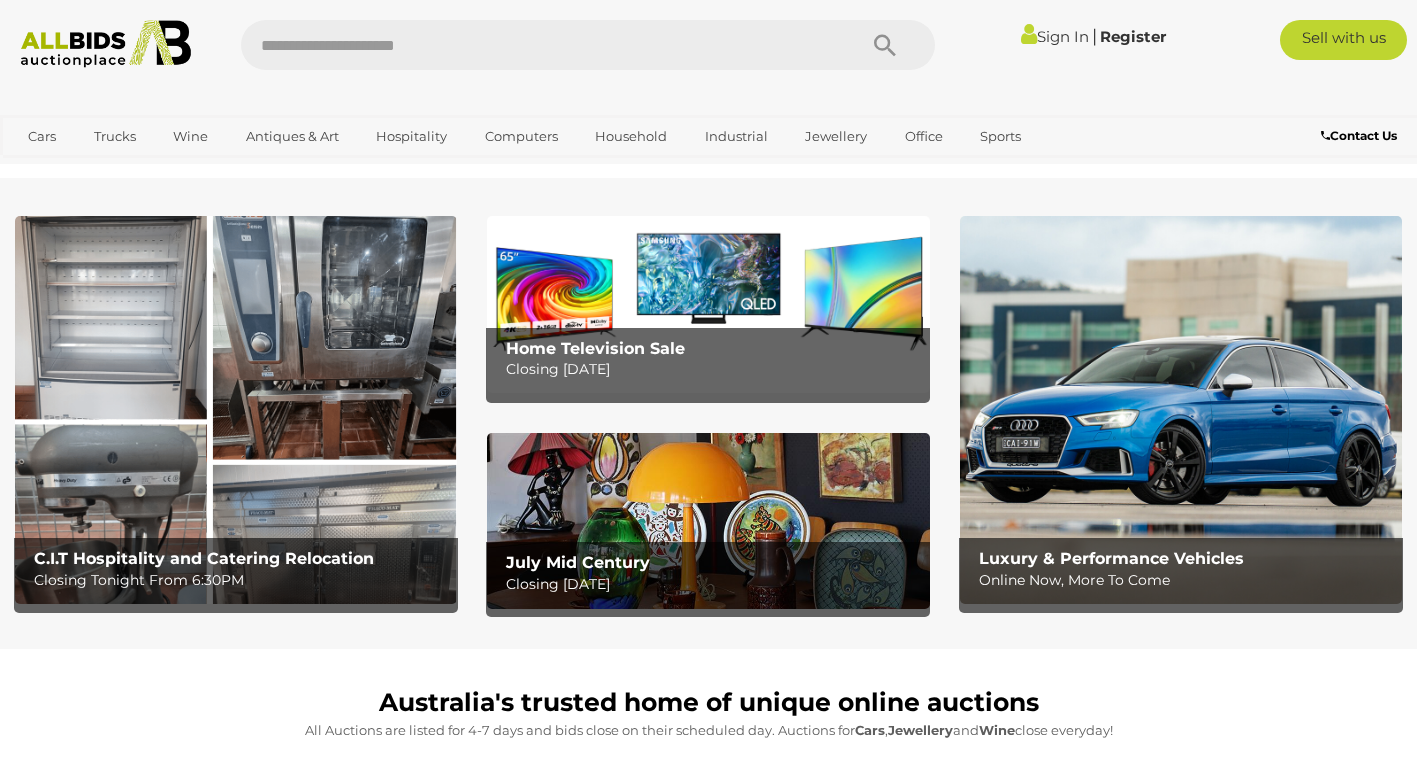 scroll, scrollTop: 0, scrollLeft: 0, axis: both 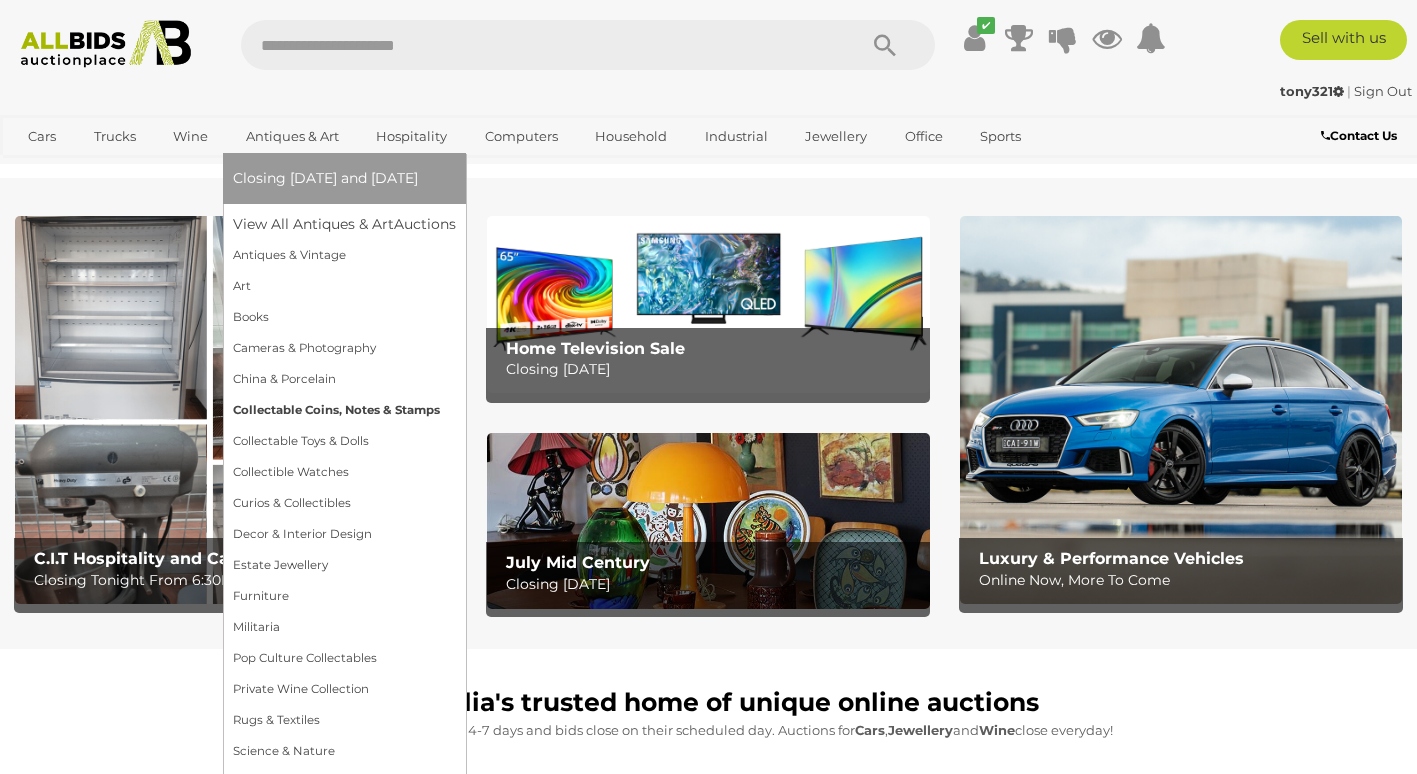 click on "Collectable Coins, Notes & Stamps" at bounding box center [344, 410] 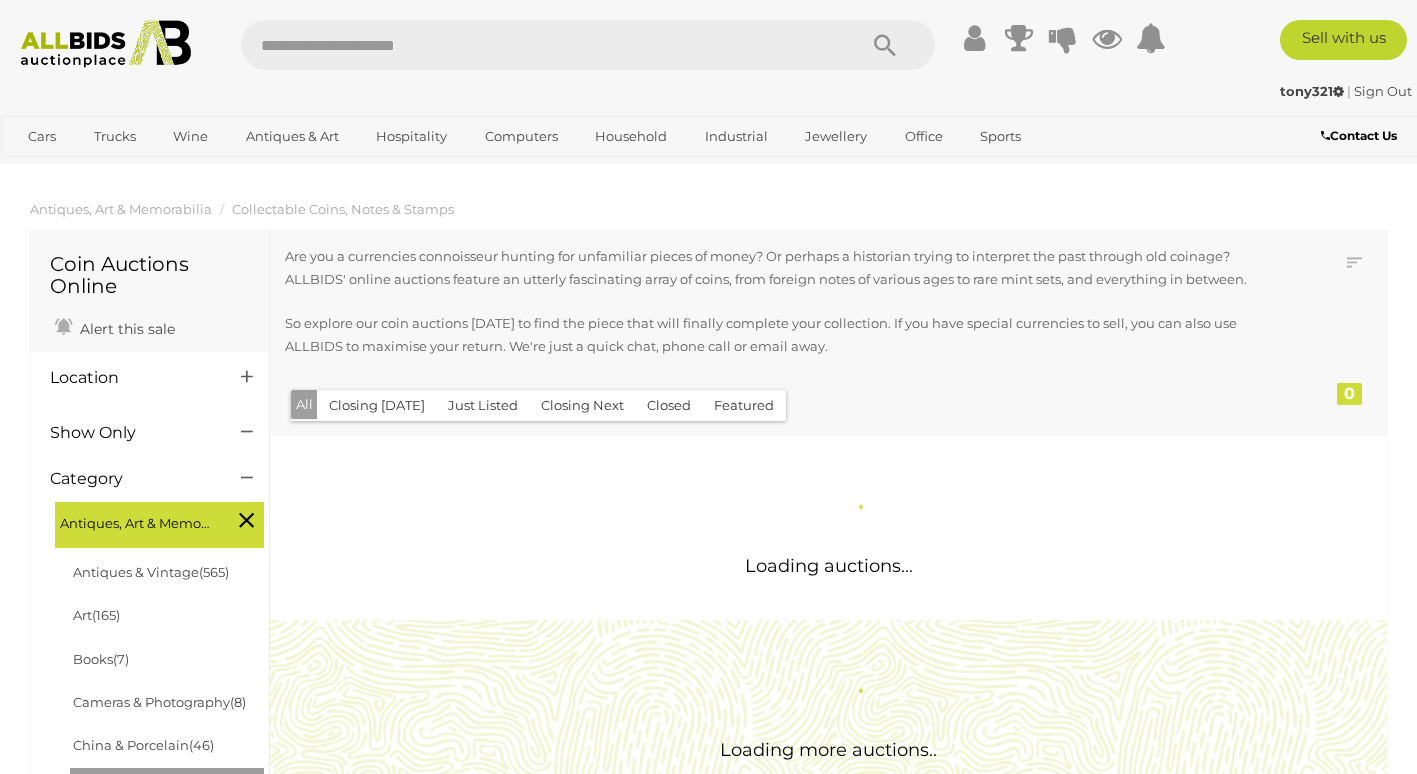 scroll, scrollTop: 0, scrollLeft: 0, axis: both 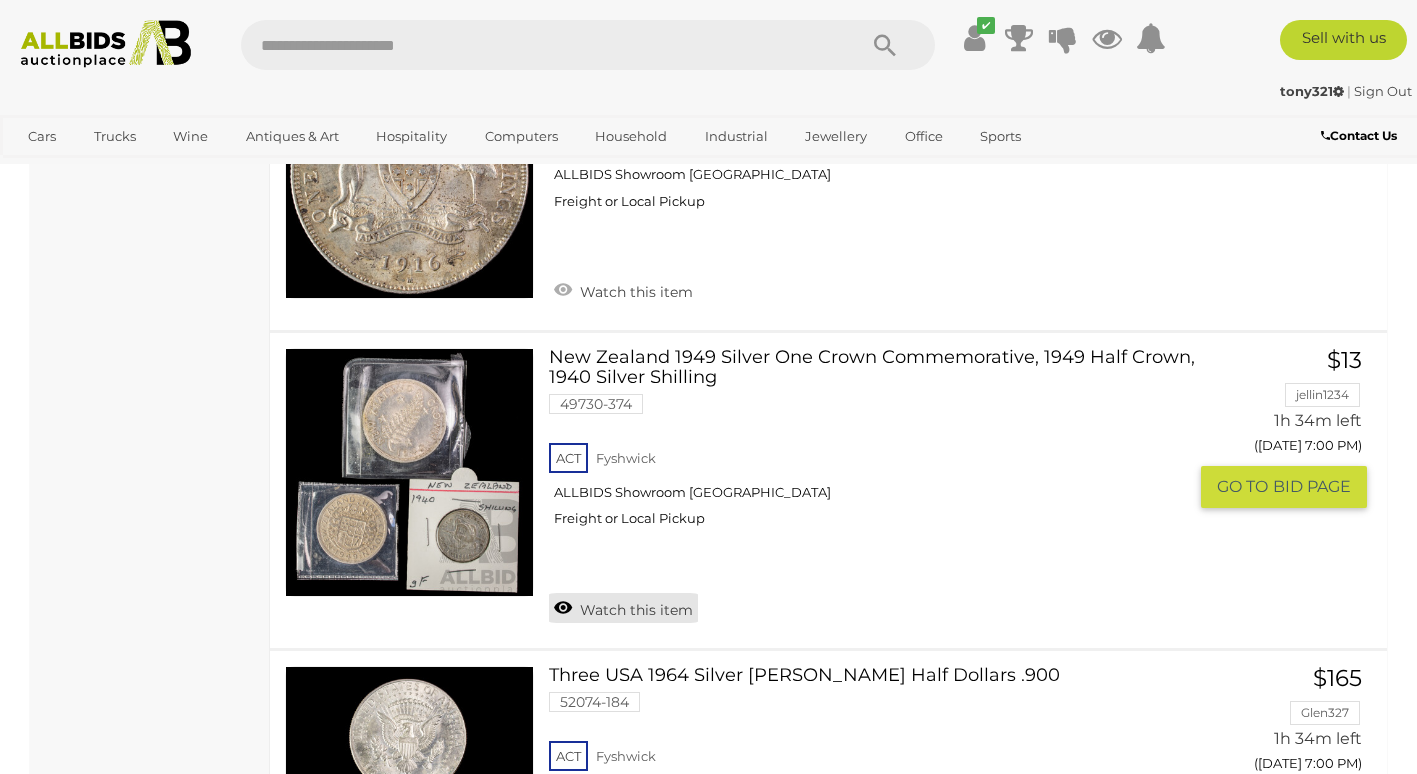 click on "Watch this item" at bounding box center [623, 608] 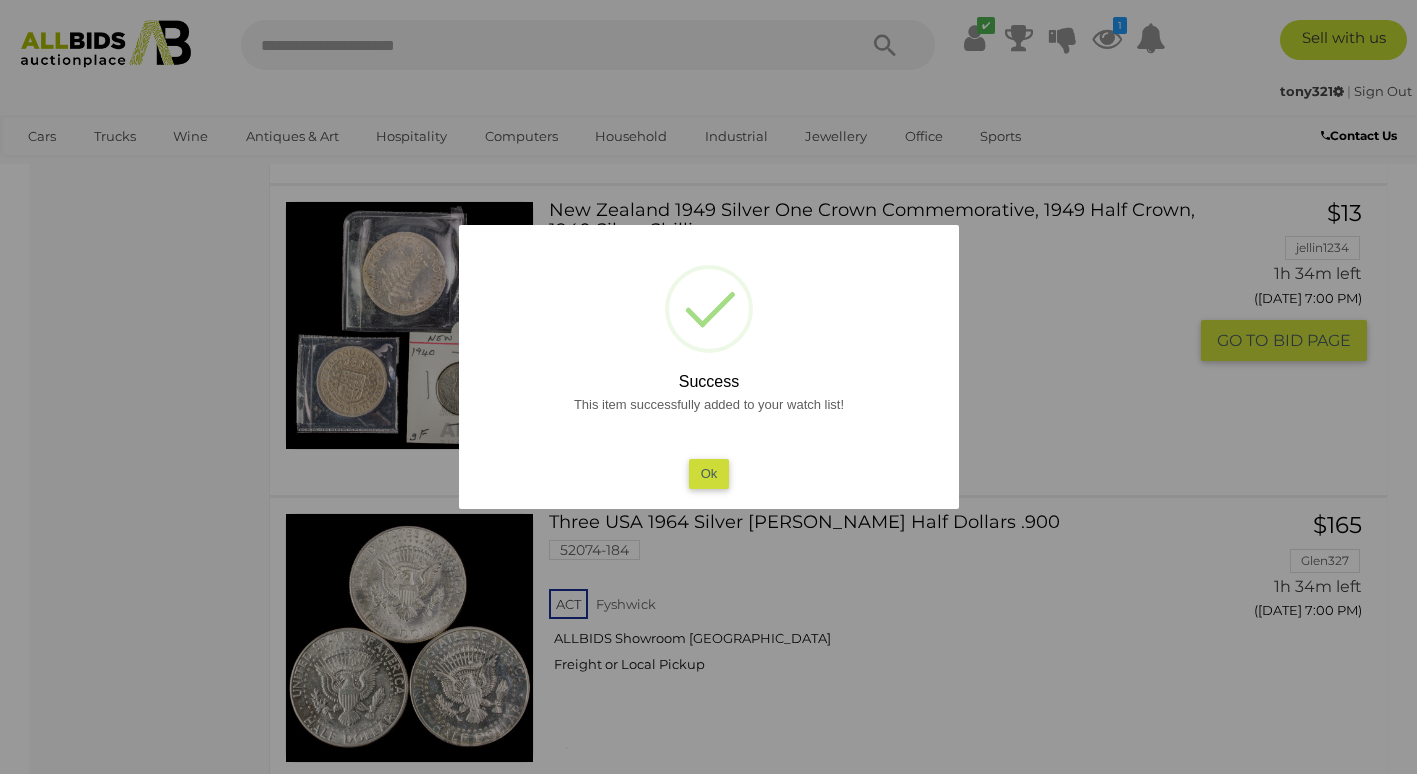 click on "Ok" at bounding box center [708, 473] 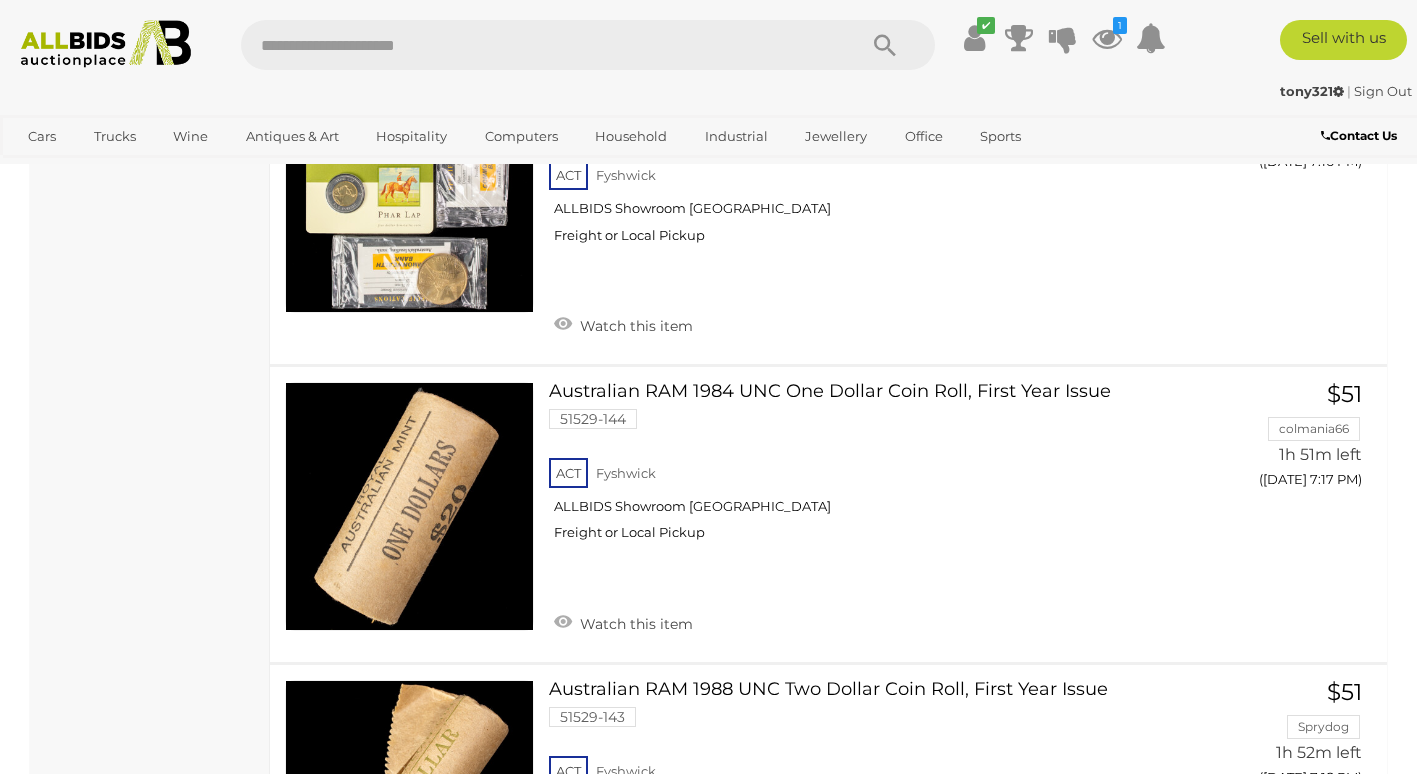 scroll, scrollTop: 14900, scrollLeft: 0, axis: vertical 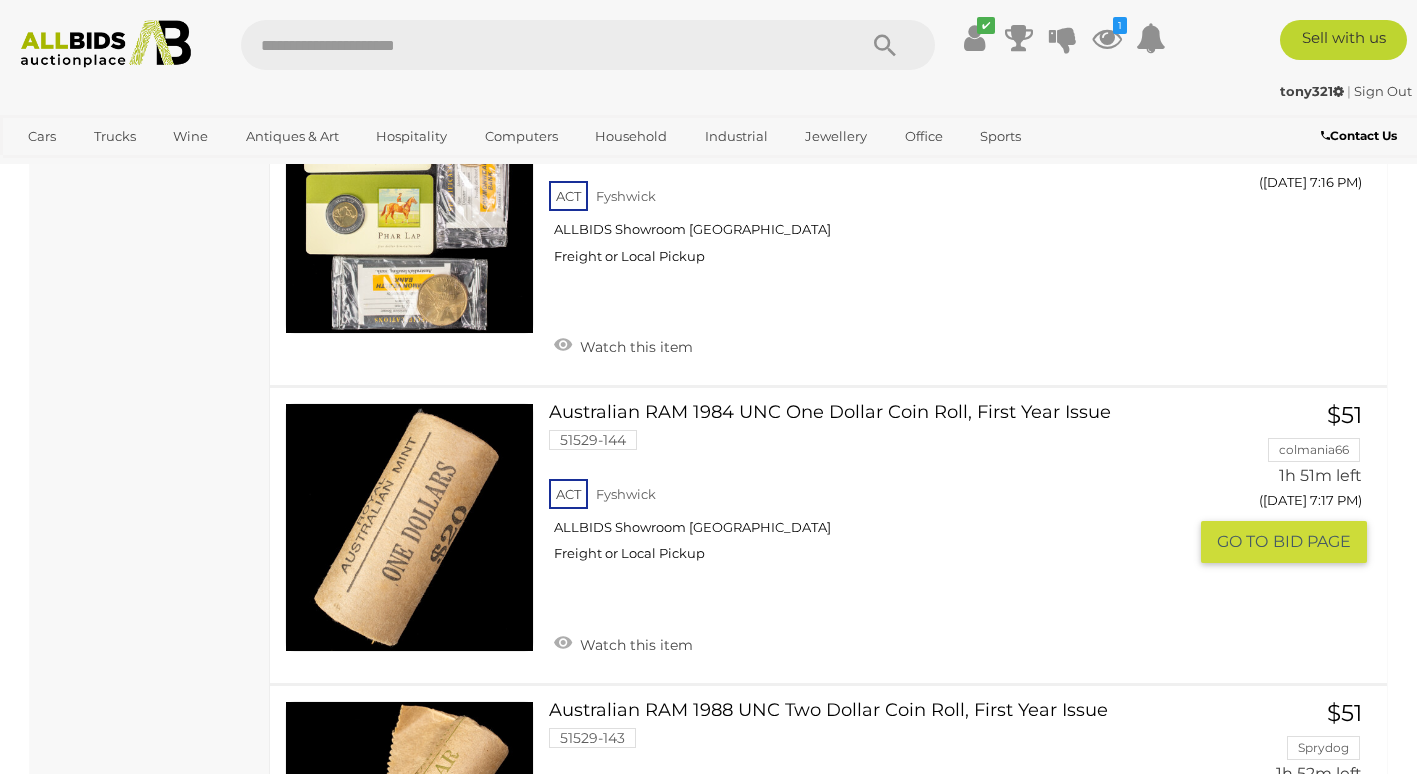 click on "Australian RAM 1984 UNC One Dollar Coin Roll, First Year Issue
51529-144
ACT
Fyshwick" at bounding box center [875, 490] 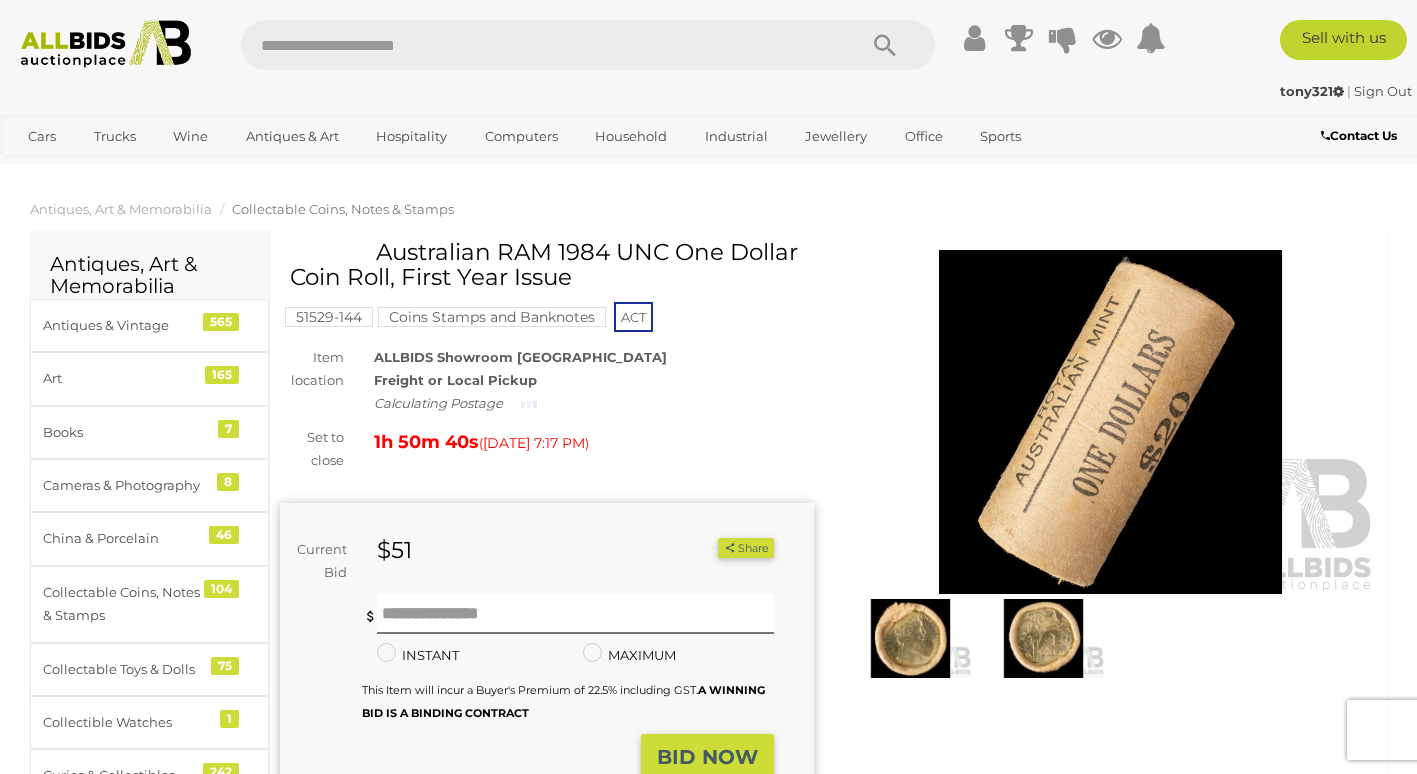 scroll, scrollTop: 0, scrollLeft: 0, axis: both 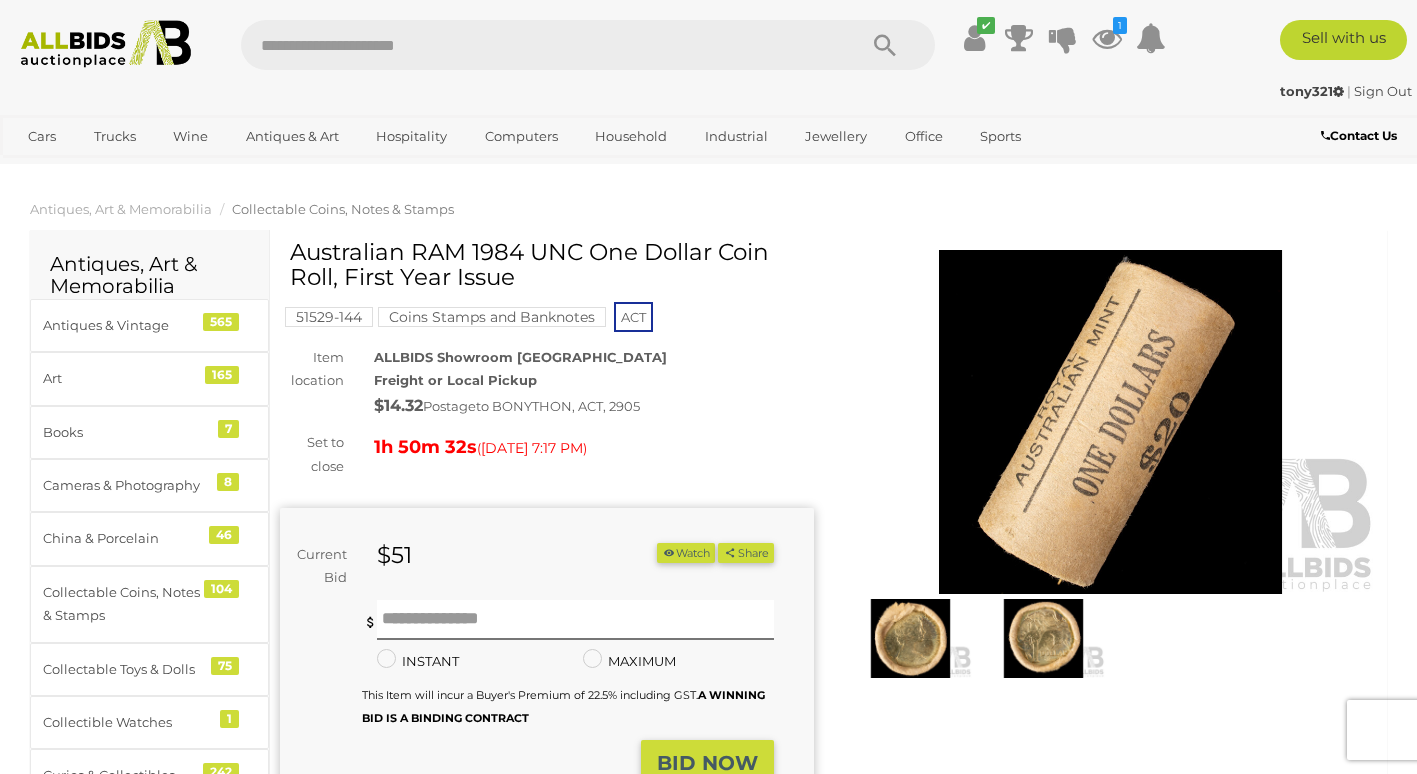 drag, startPoint x: 415, startPoint y: 249, endPoint x: 517, endPoint y: 274, distance: 105.01904 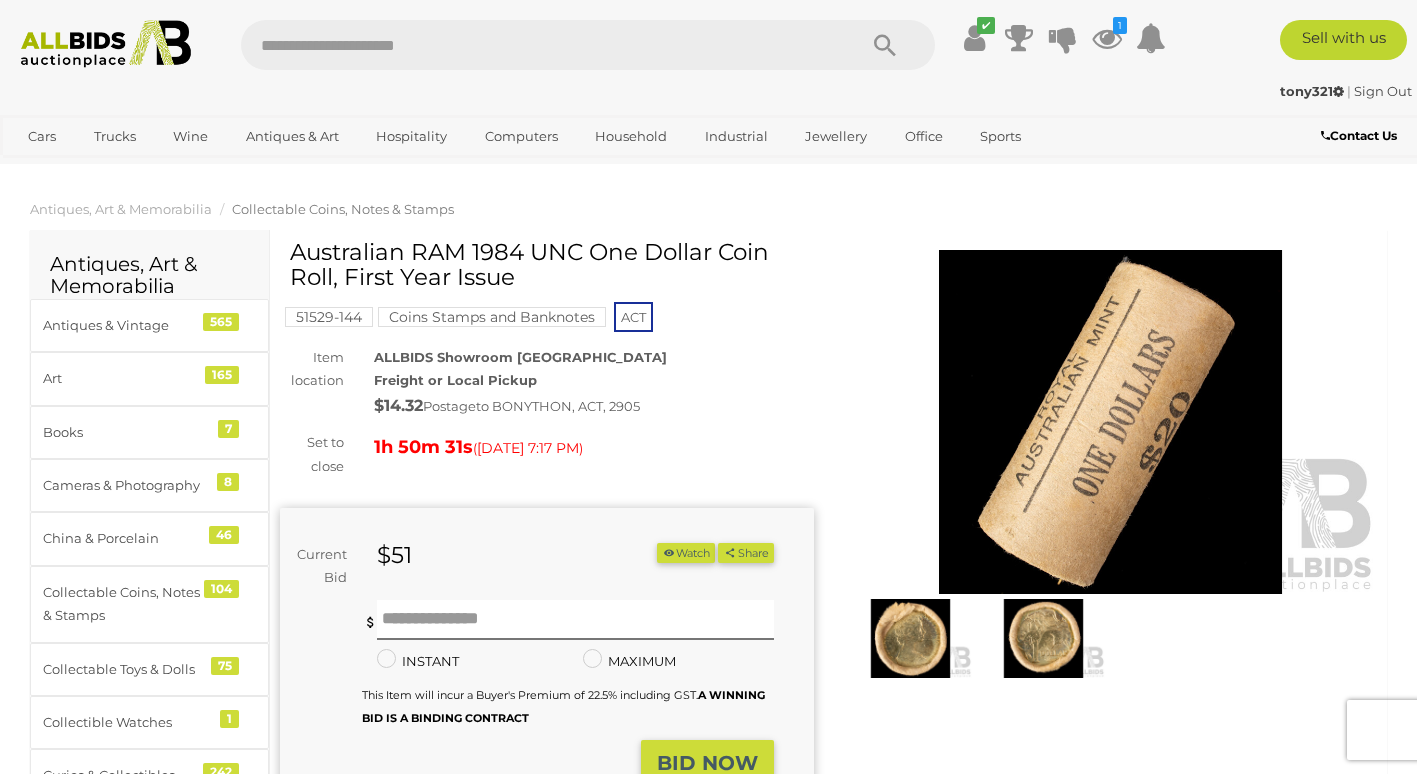 copy on "RAM 1984 UNC One Dollar Coin Roll, First Year Issue" 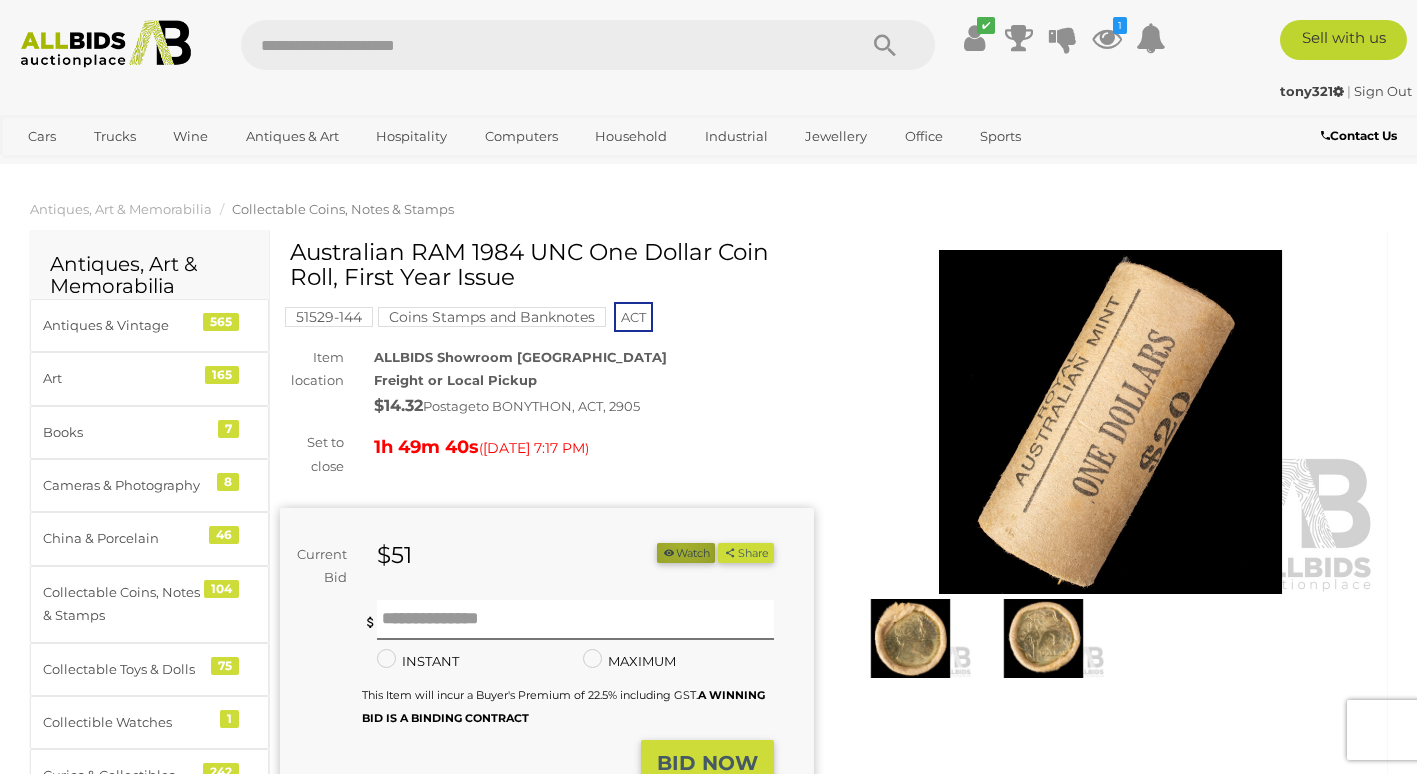 click on "Watch" at bounding box center (686, 553) 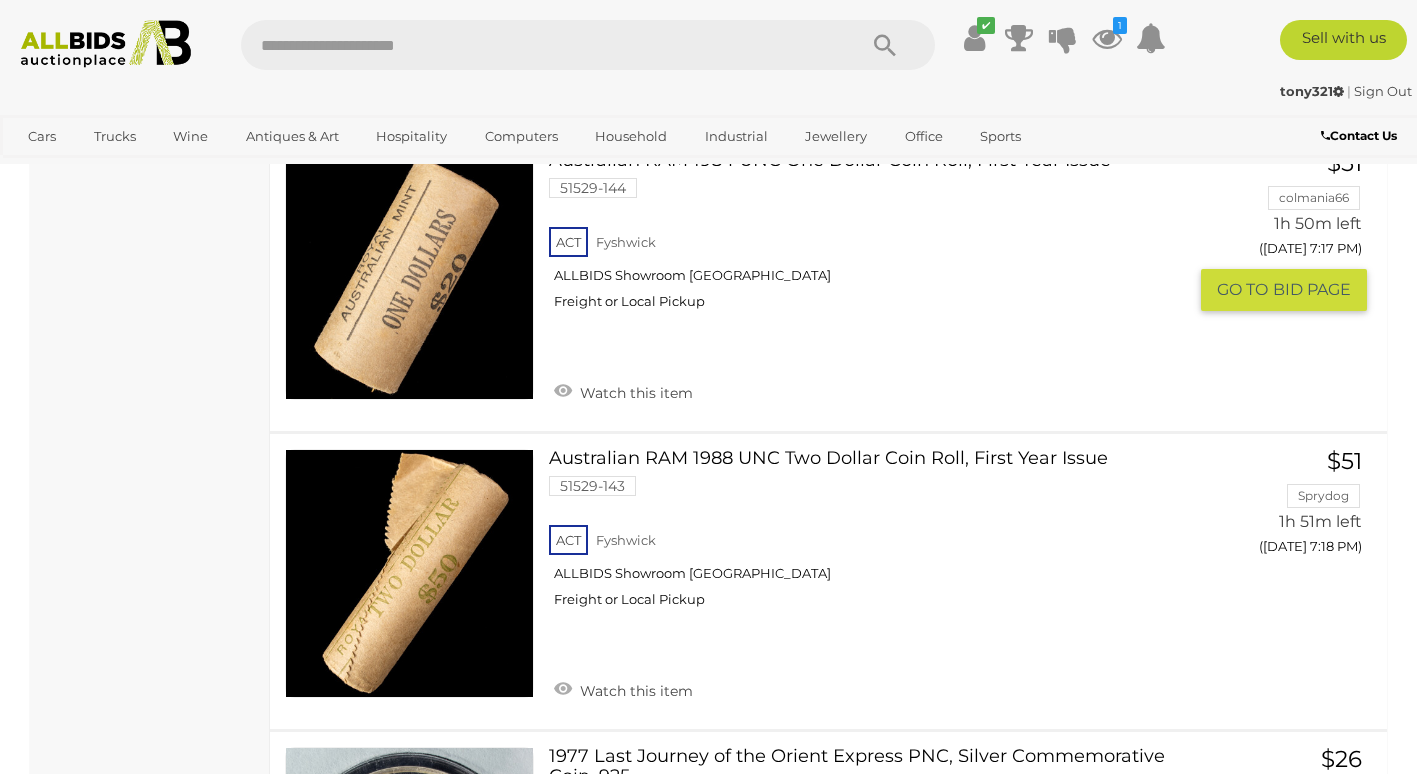 scroll, scrollTop: 15187, scrollLeft: 0, axis: vertical 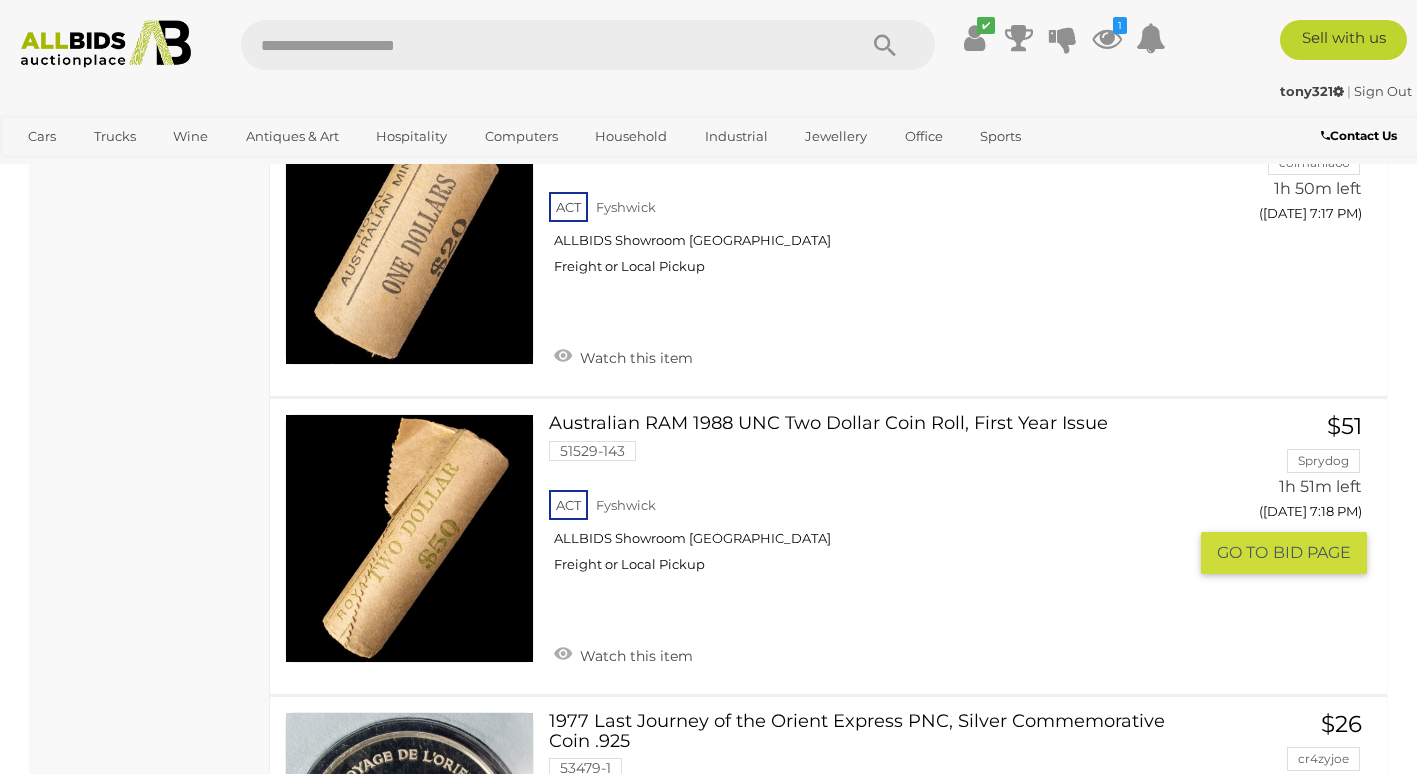 click on "Australian RAM 1988 UNC Two Dollar Coin Roll, First Year Issue
51529-143
ACT
Fyshwick" at bounding box center [875, 501] 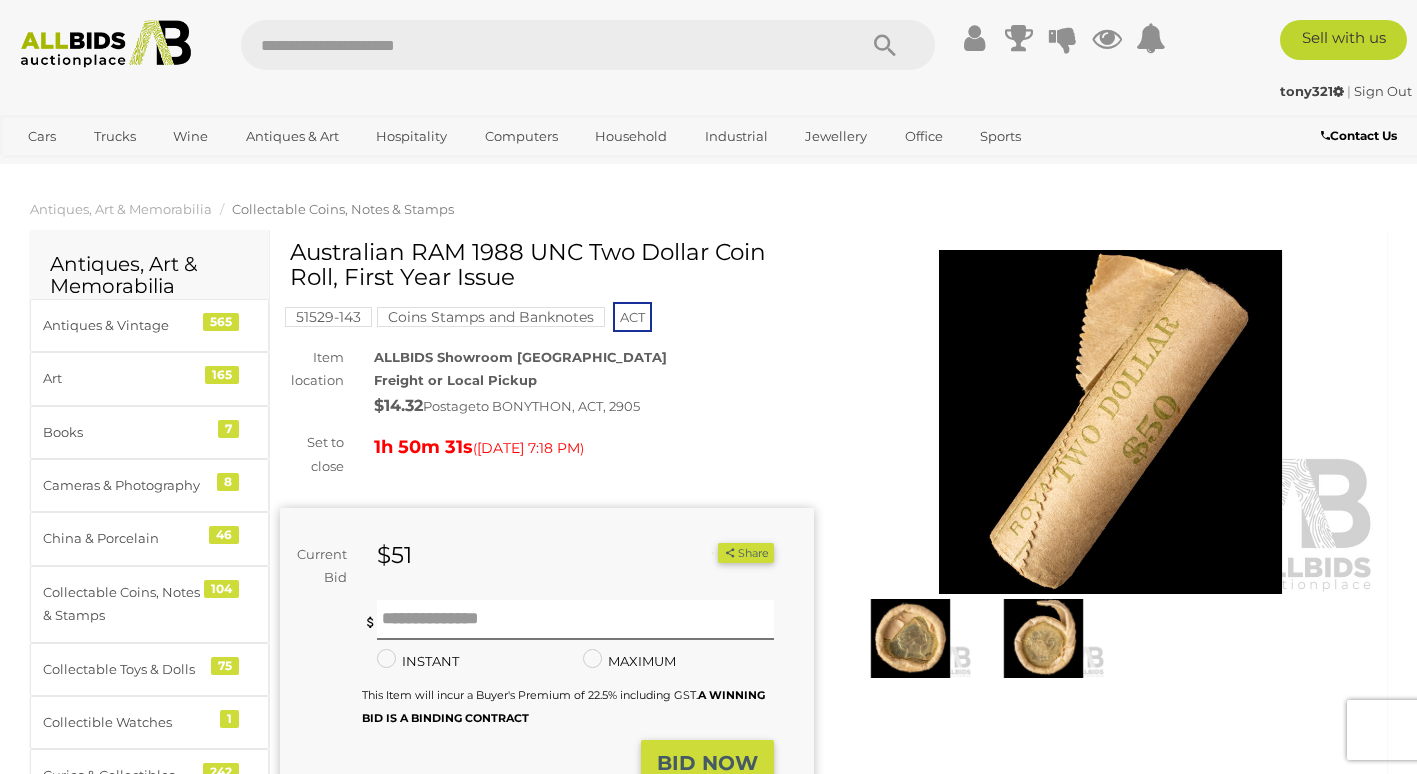 scroll, scrollTop: 0, scrollLeft: 0, axis: both 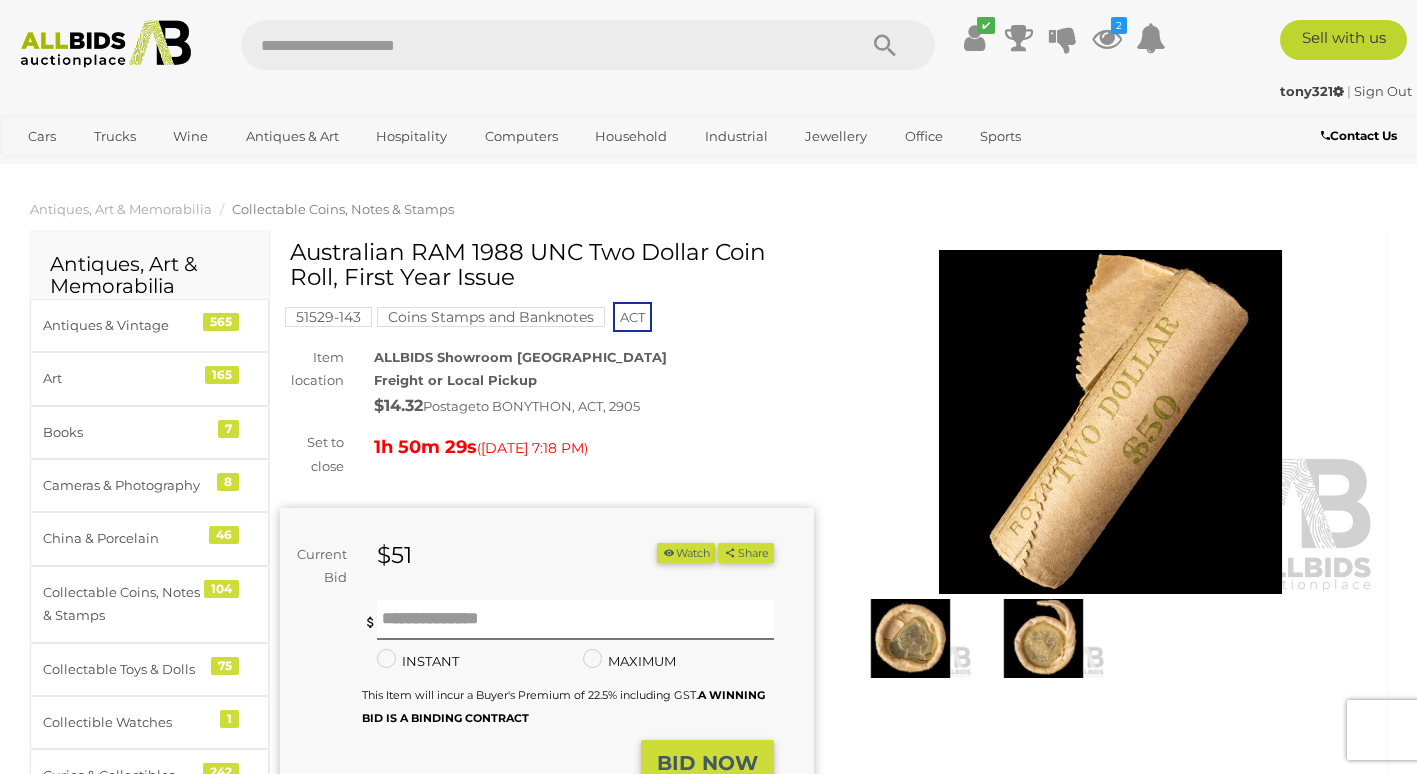 click at bounding box center (910, 639) 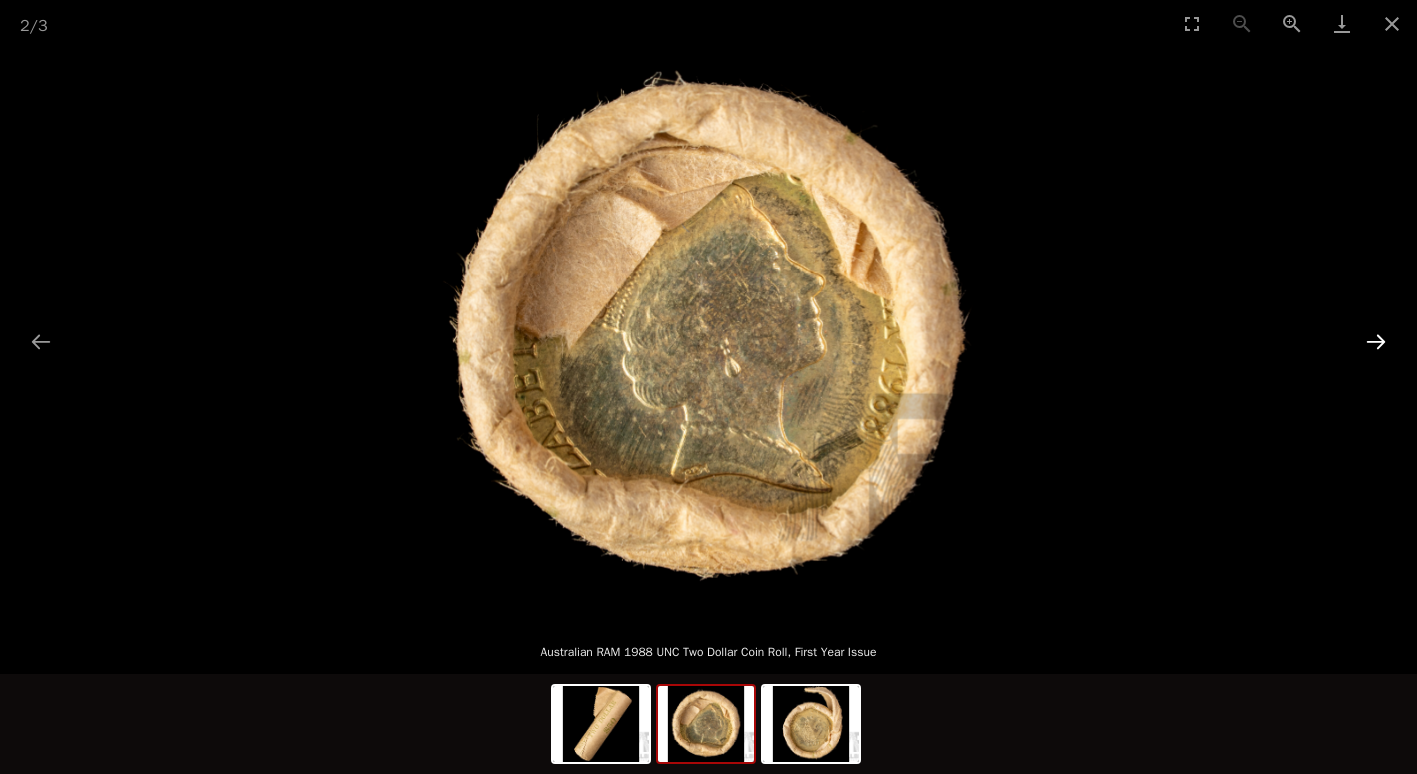 click at bounding box center [1376, 341] 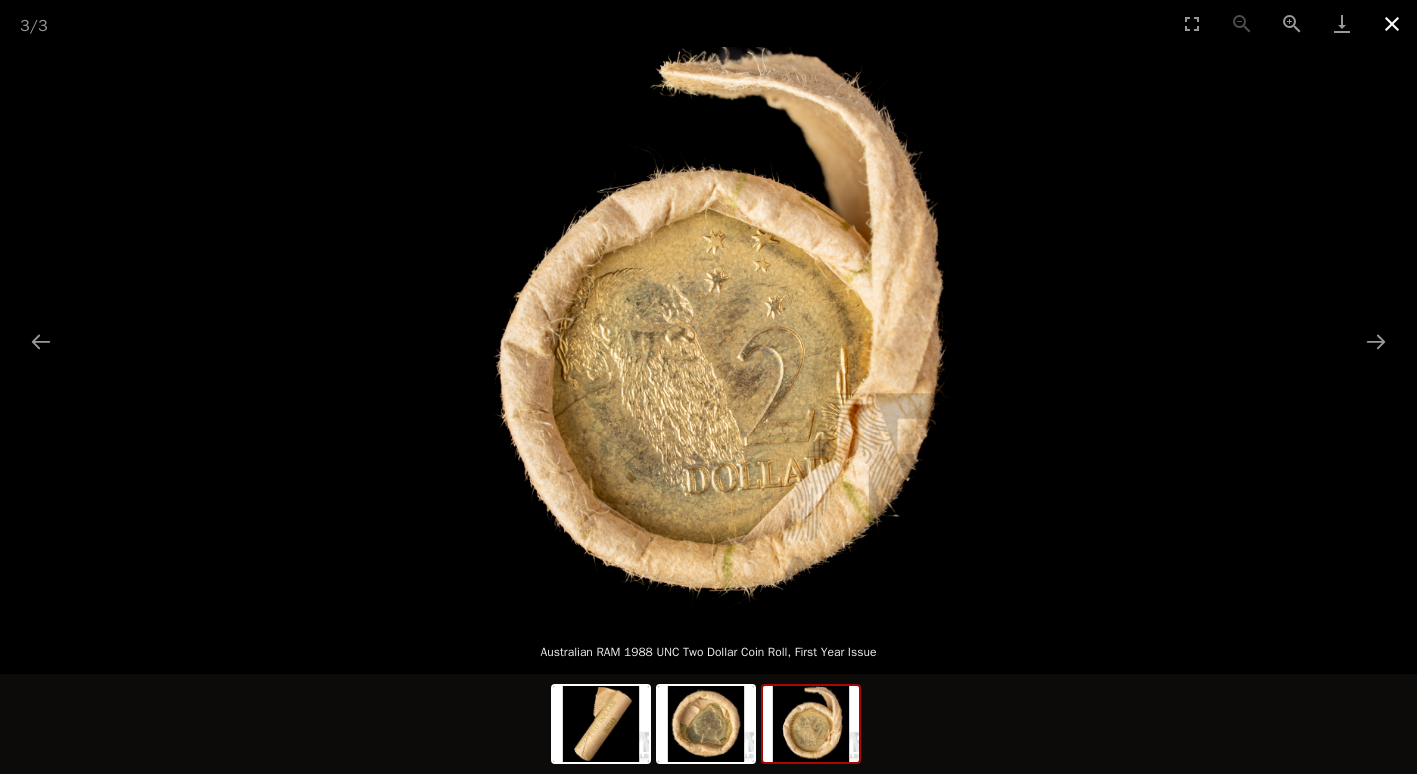 click at bounding box center [1392, 23] 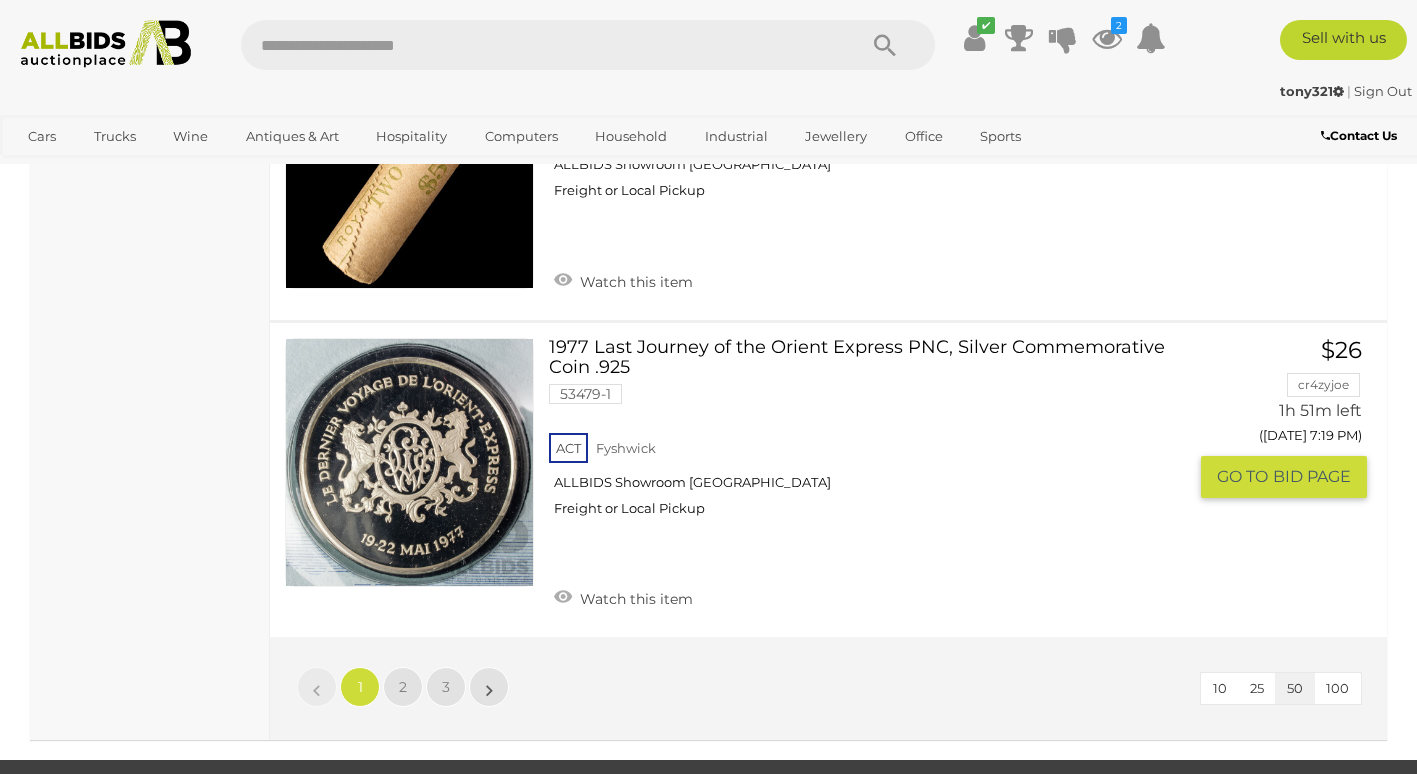 scroll, scrollTop: 15585, scrollLeft: 0, axis: vertical 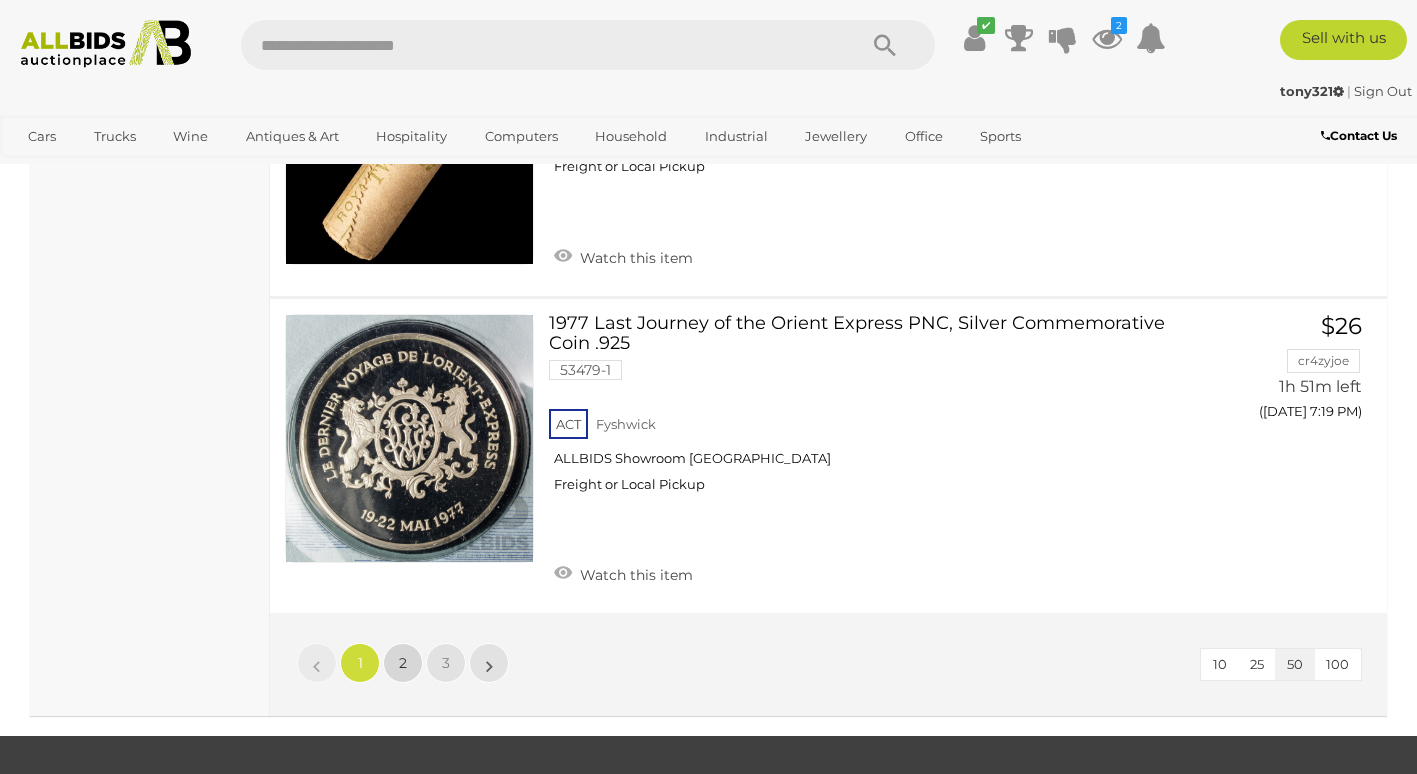 click on "2" at bounding box center (403, 663) 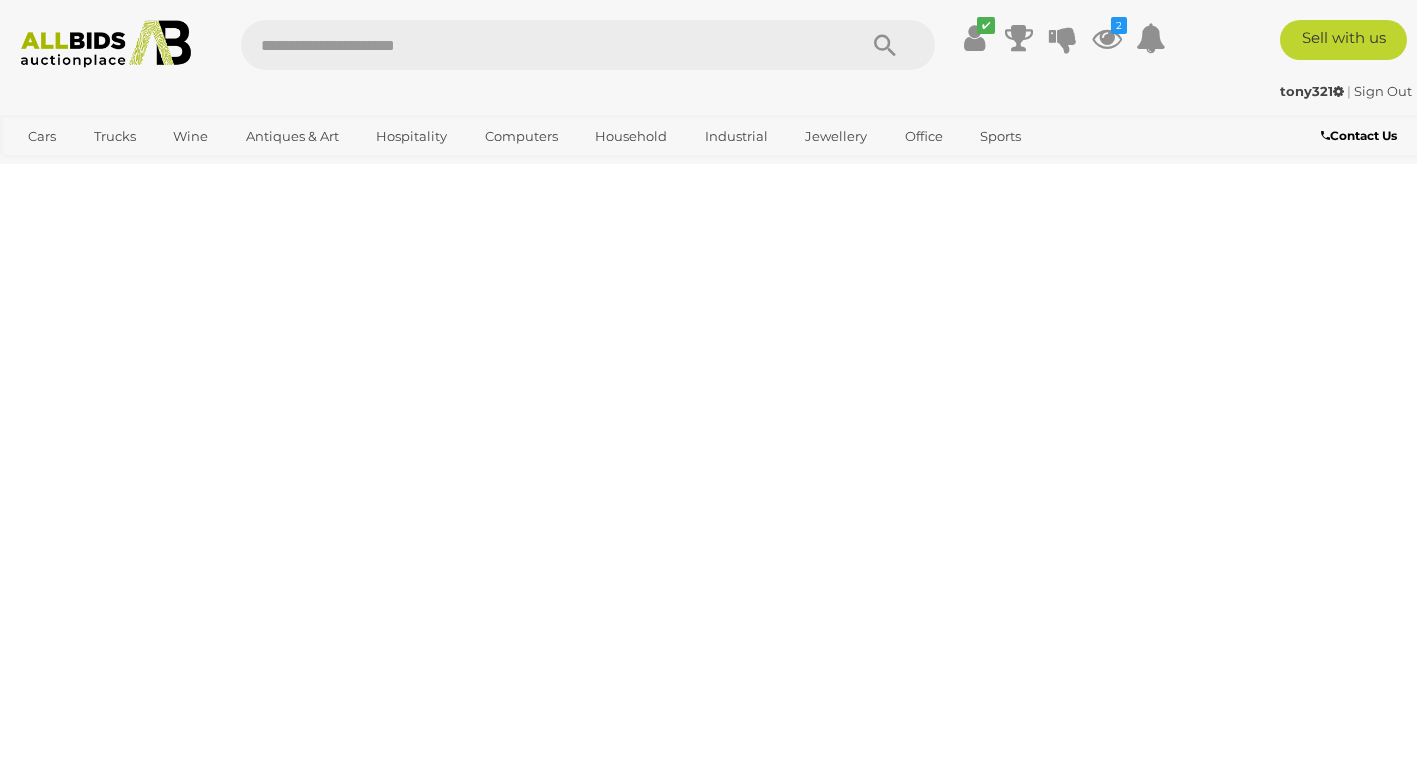 scroll, scrollTop: 269, scrollLeft: 0, axis: vertical 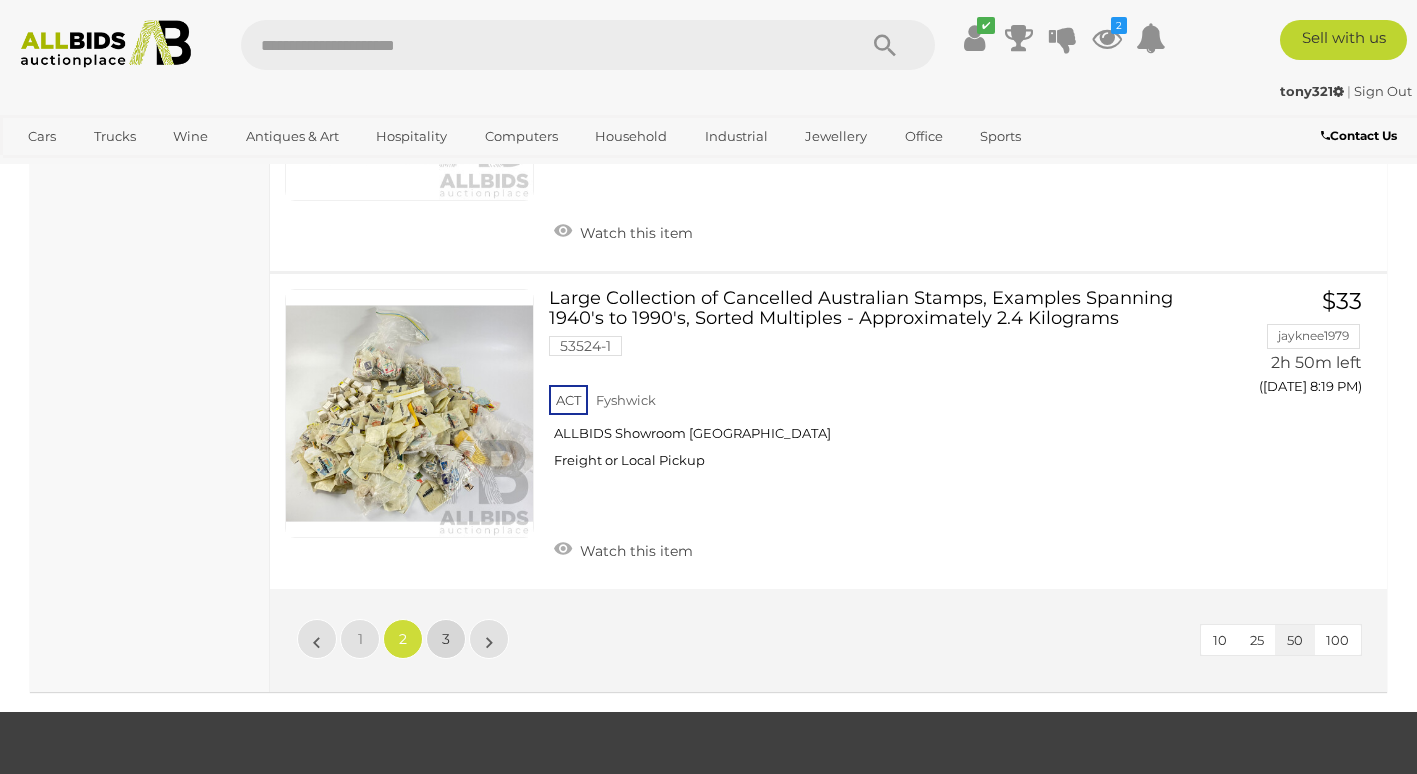 click on "3" at bounding box center [446, 639] 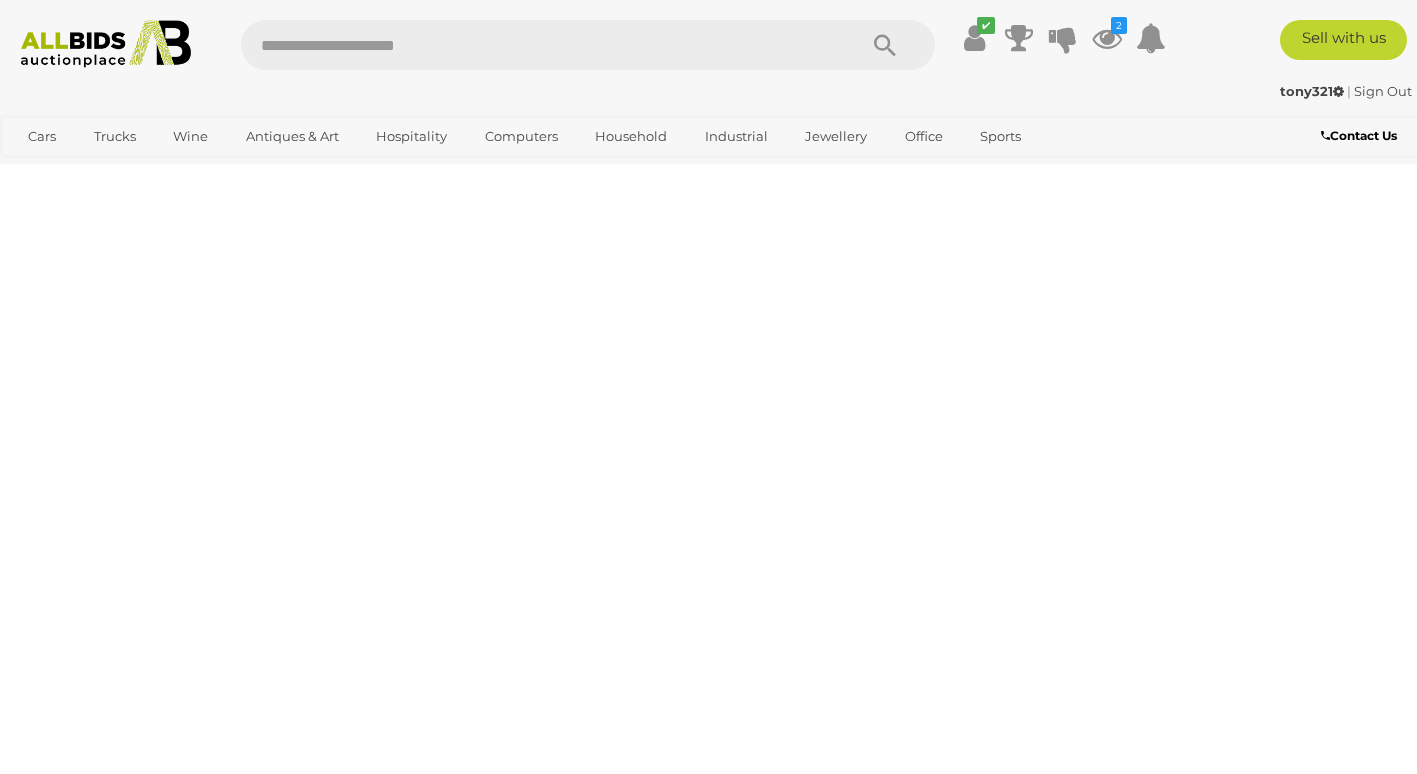 scroll, scrollTop: 269, scrollLeft: 0, axis: vertical 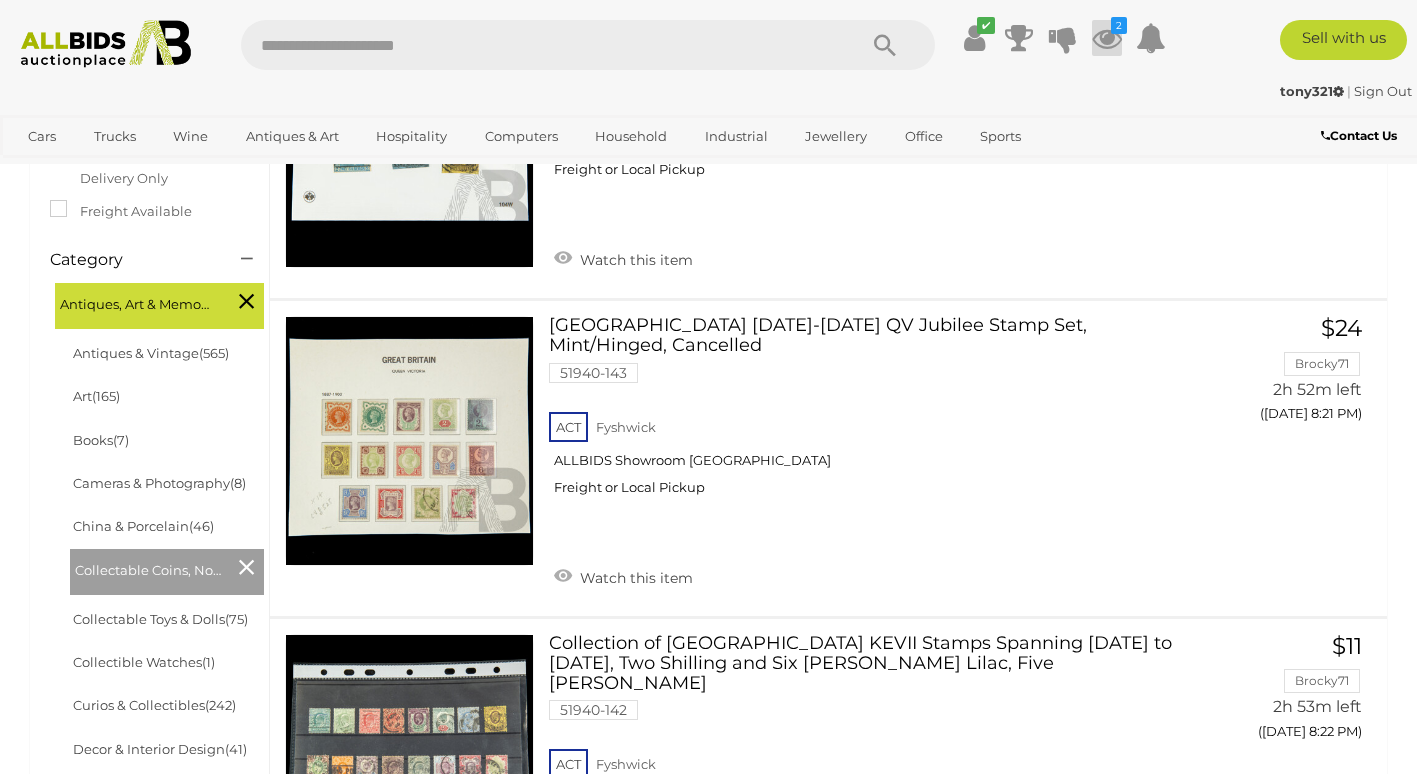 click at bounding box center [1107, 38] 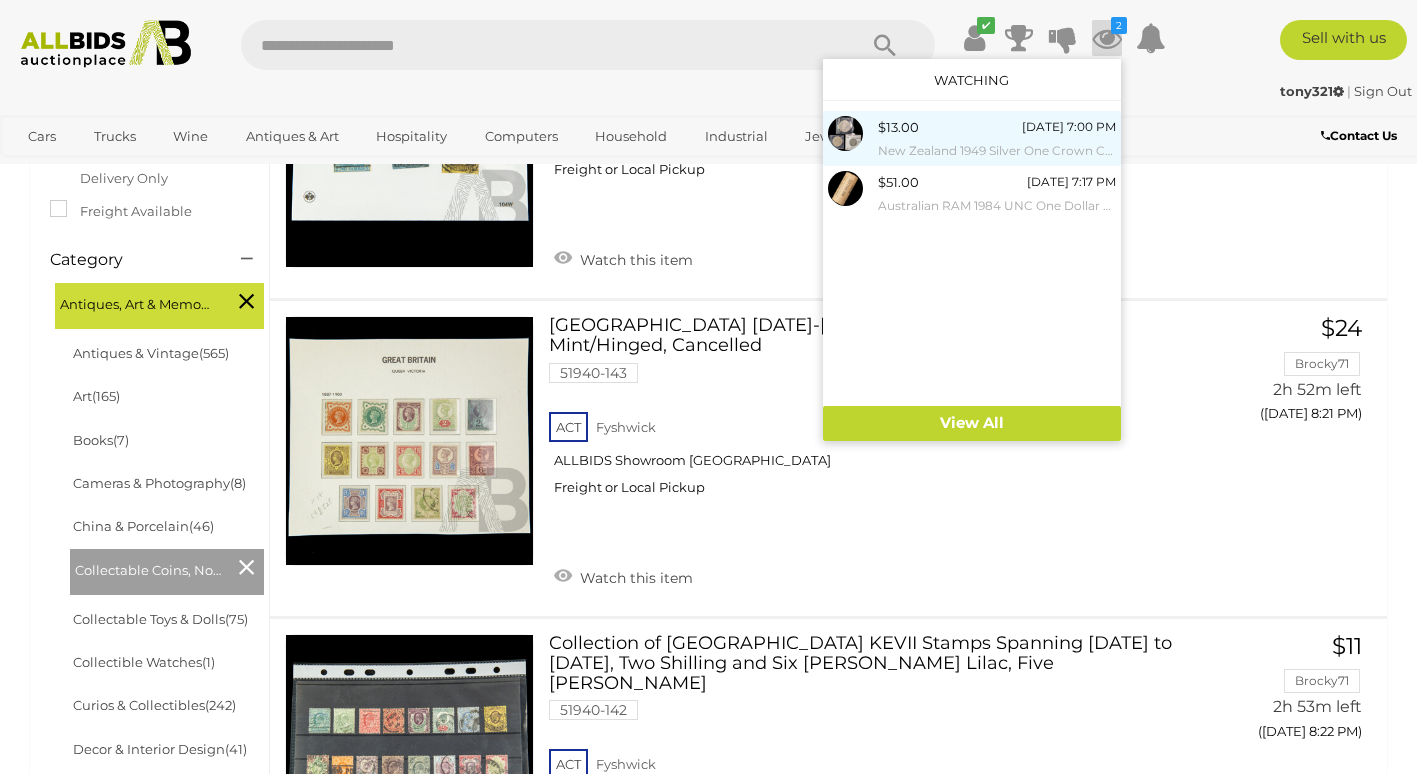 click on "New Zealand 1949 Silver One Crown Commemorative, 1949 Half Crown, 1940 Silver Shilling" at bounding box center (997, 151) 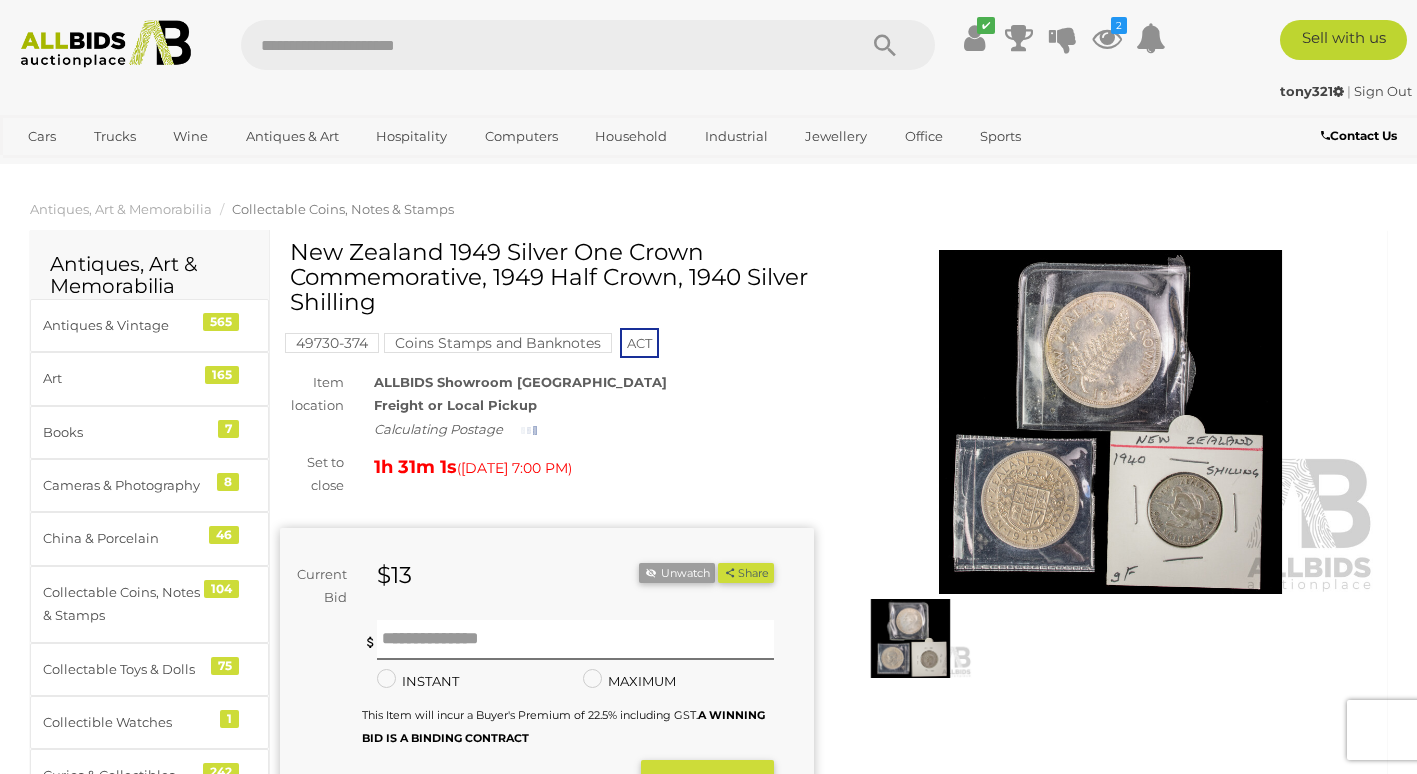 scroll, scrollTop: 0, scrollLeft: 0, axis: both 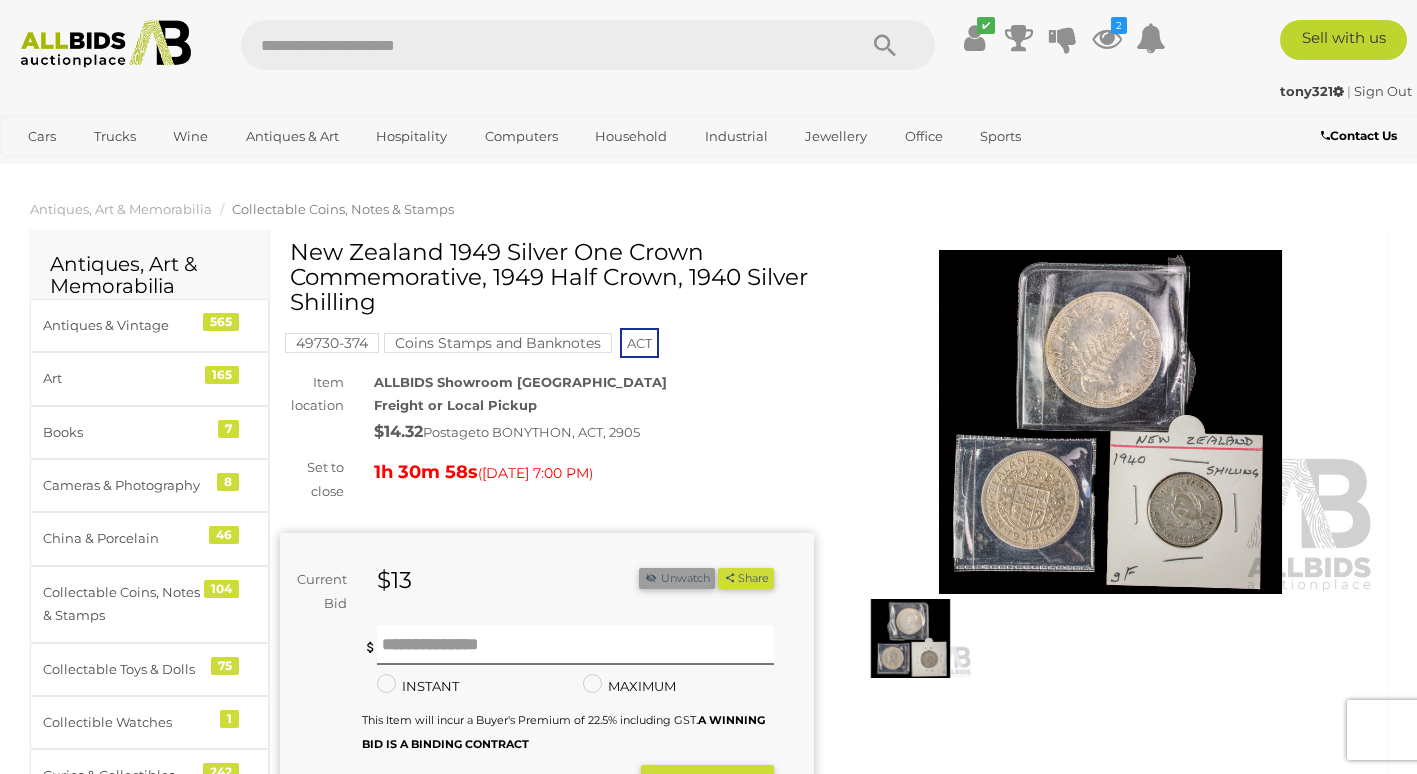 click on "Unwatch" at bounding box center (677, 578) 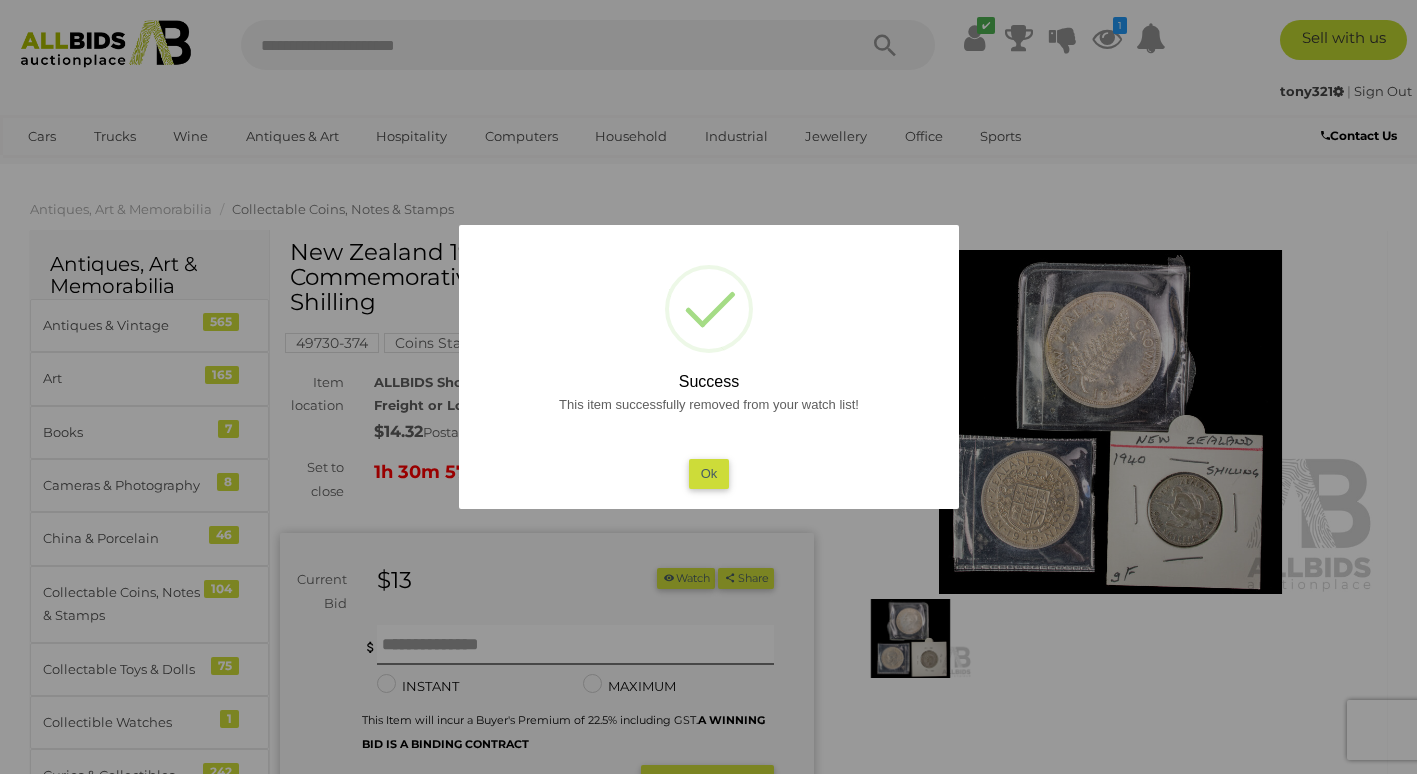 click on "Ok" at bounding box center [708, 473] 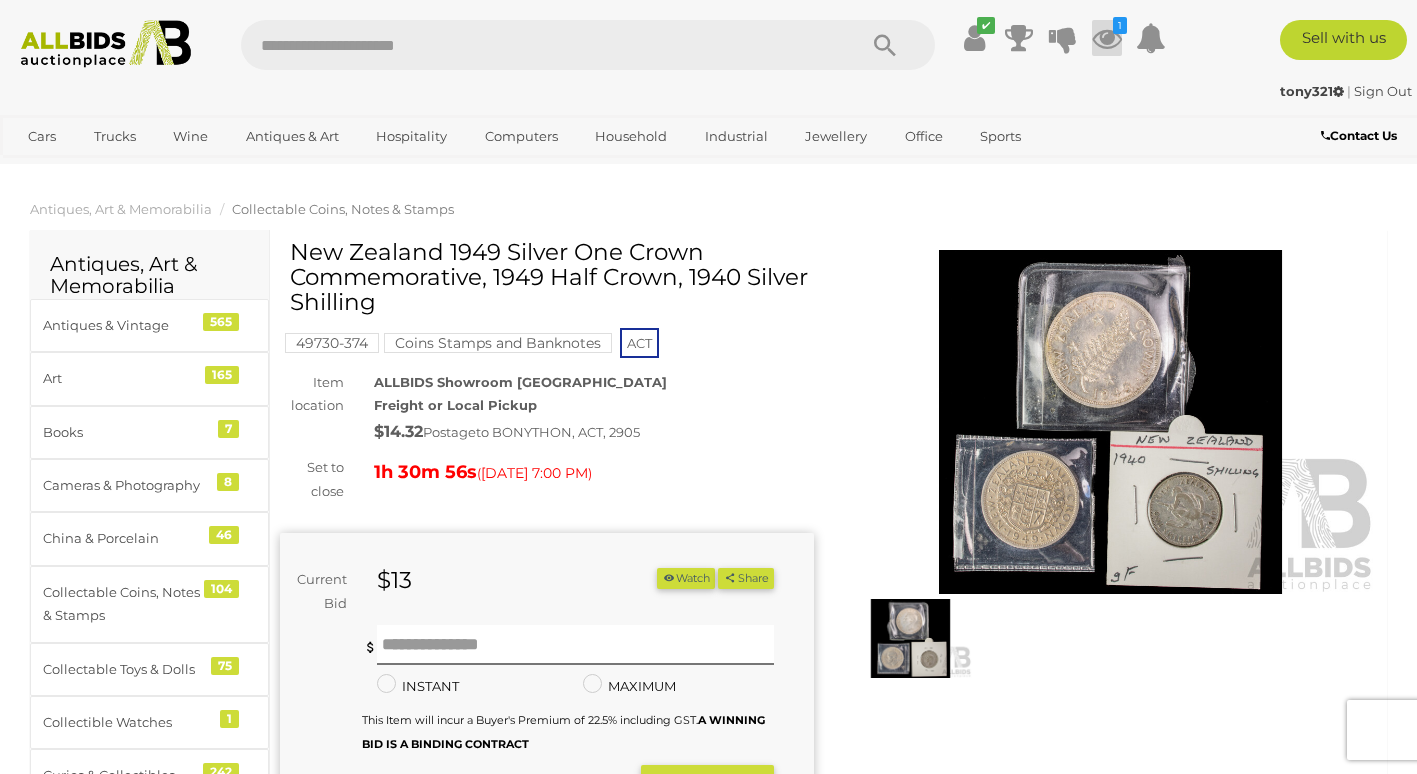 click at bounding box center (1107, 38) 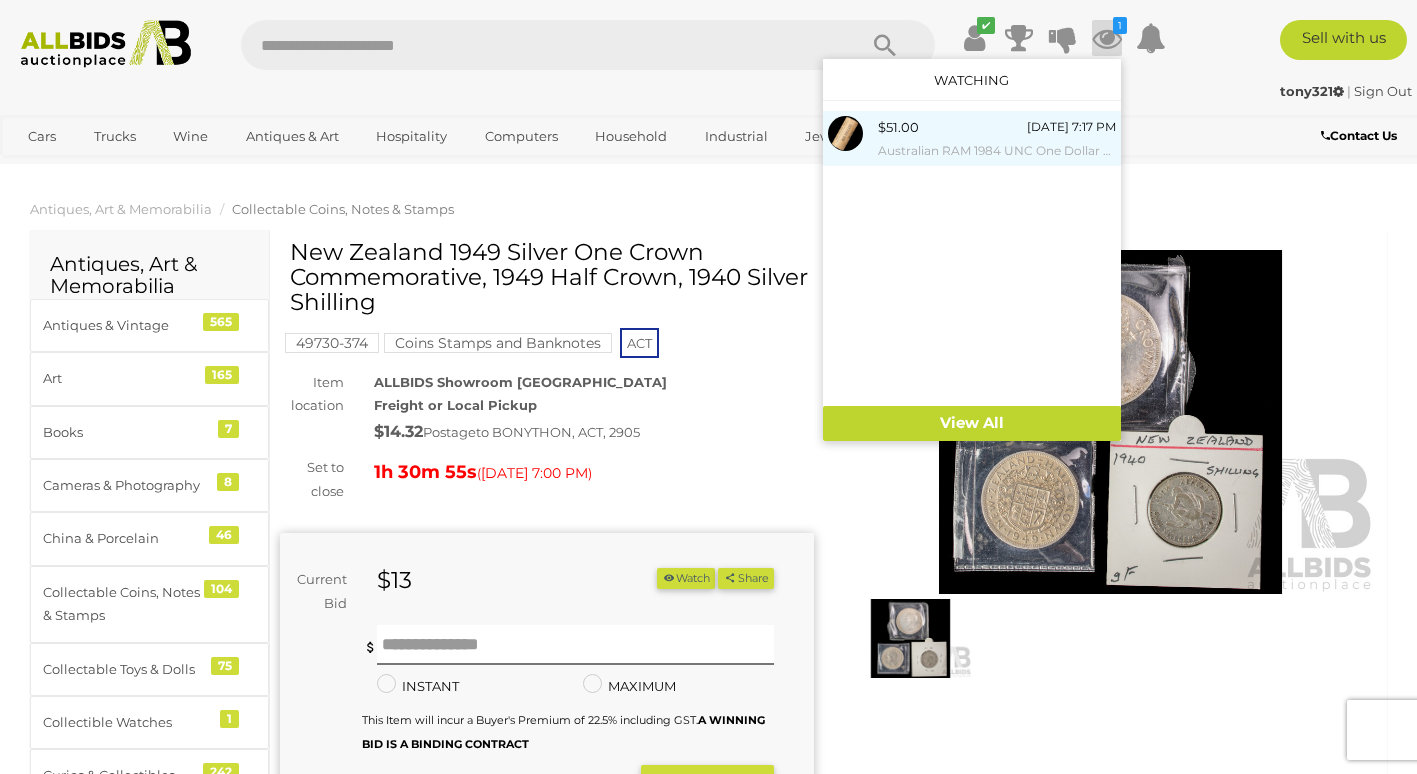 click on "Australian RAM 1984 UNC One Dollar Coin Roll, First Year Issue" at bounding box center [997, 151] 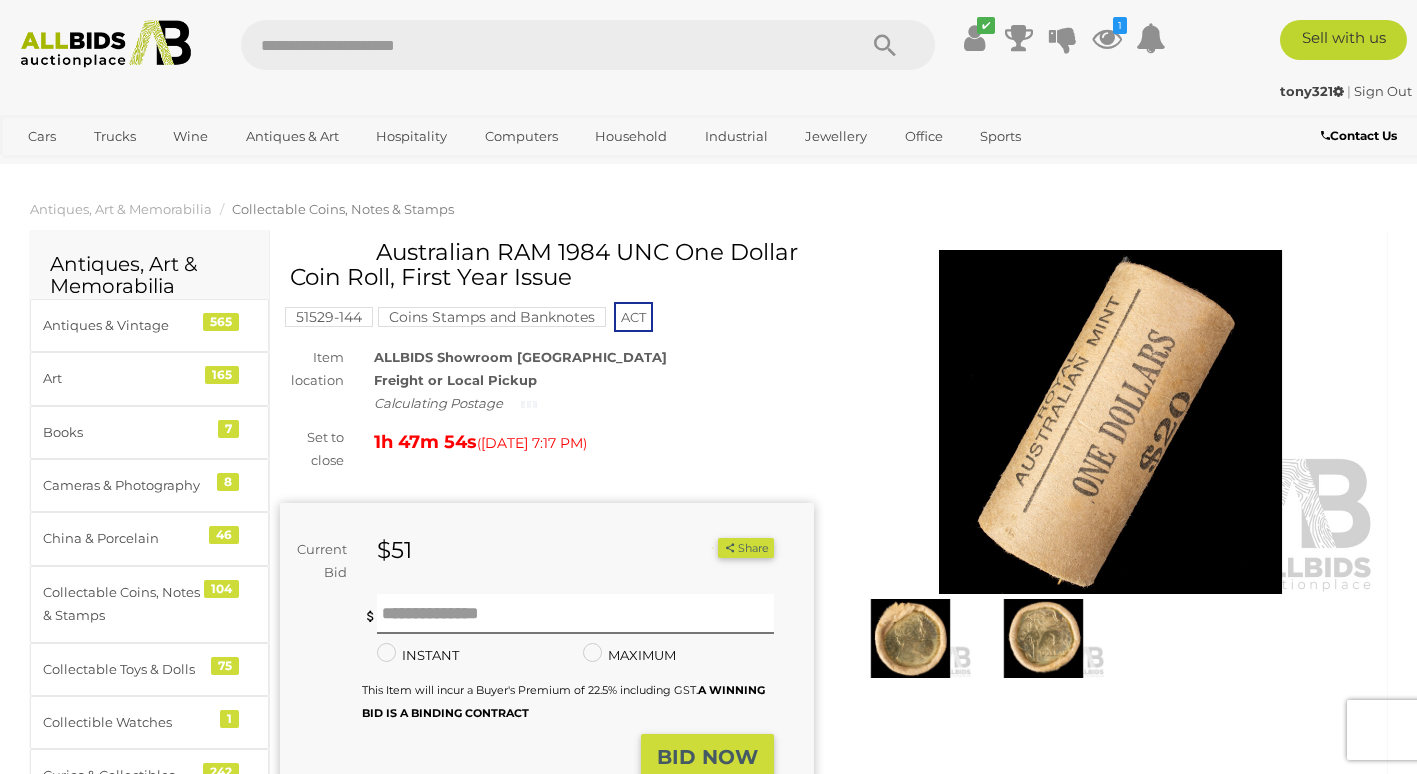 scroll, scrollTop: 0, scrollLeft: 0, axis: both 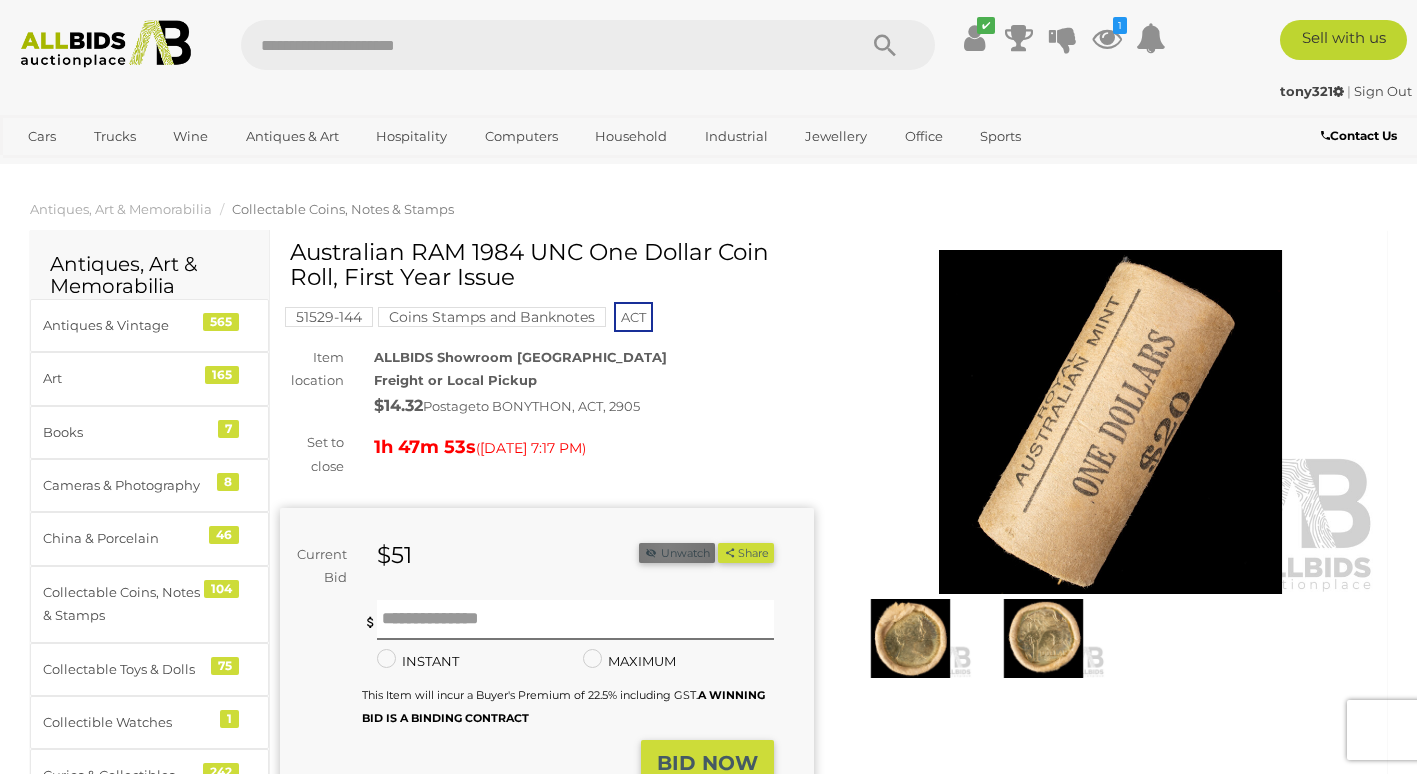 click on "Unwatch" at bounding box center [677, 553] 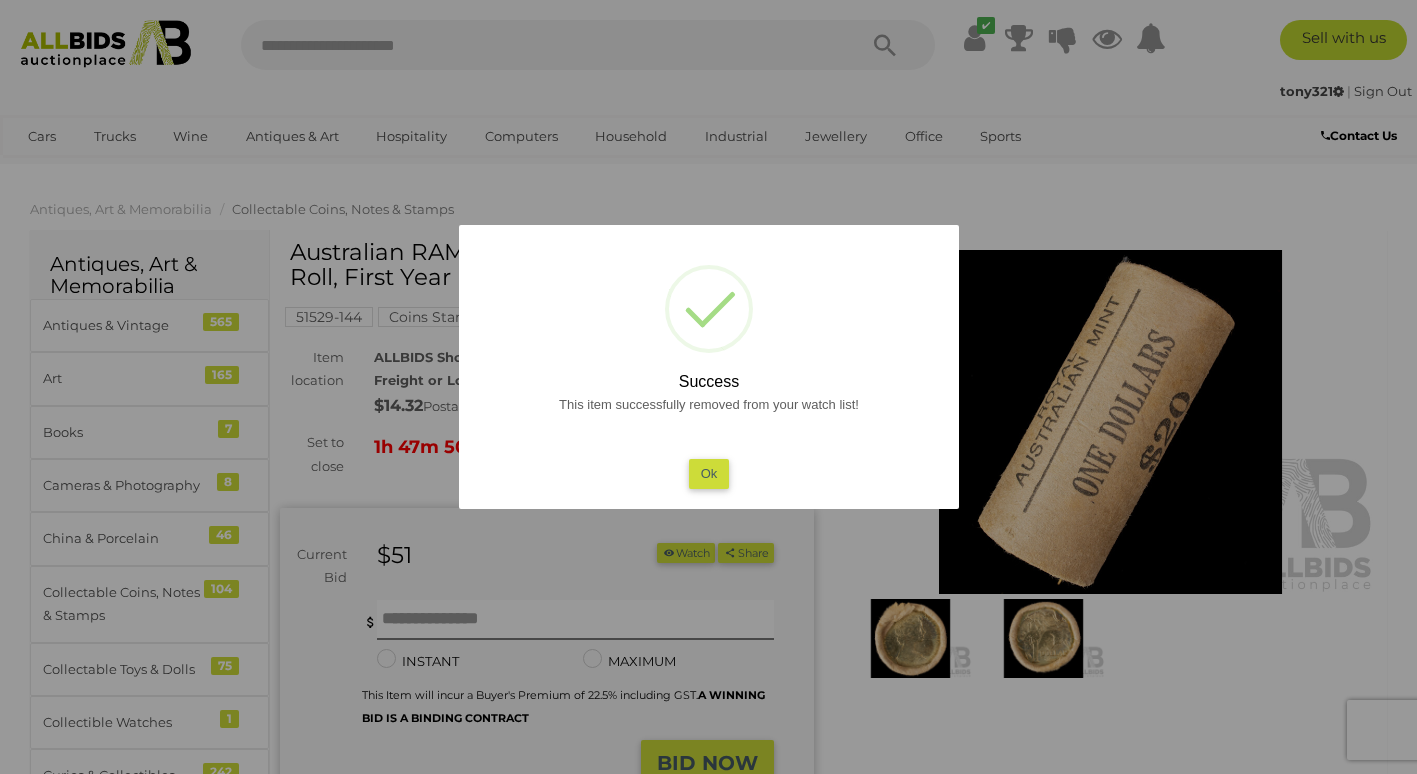 click on "Ok" at bounding box center [708, 473] 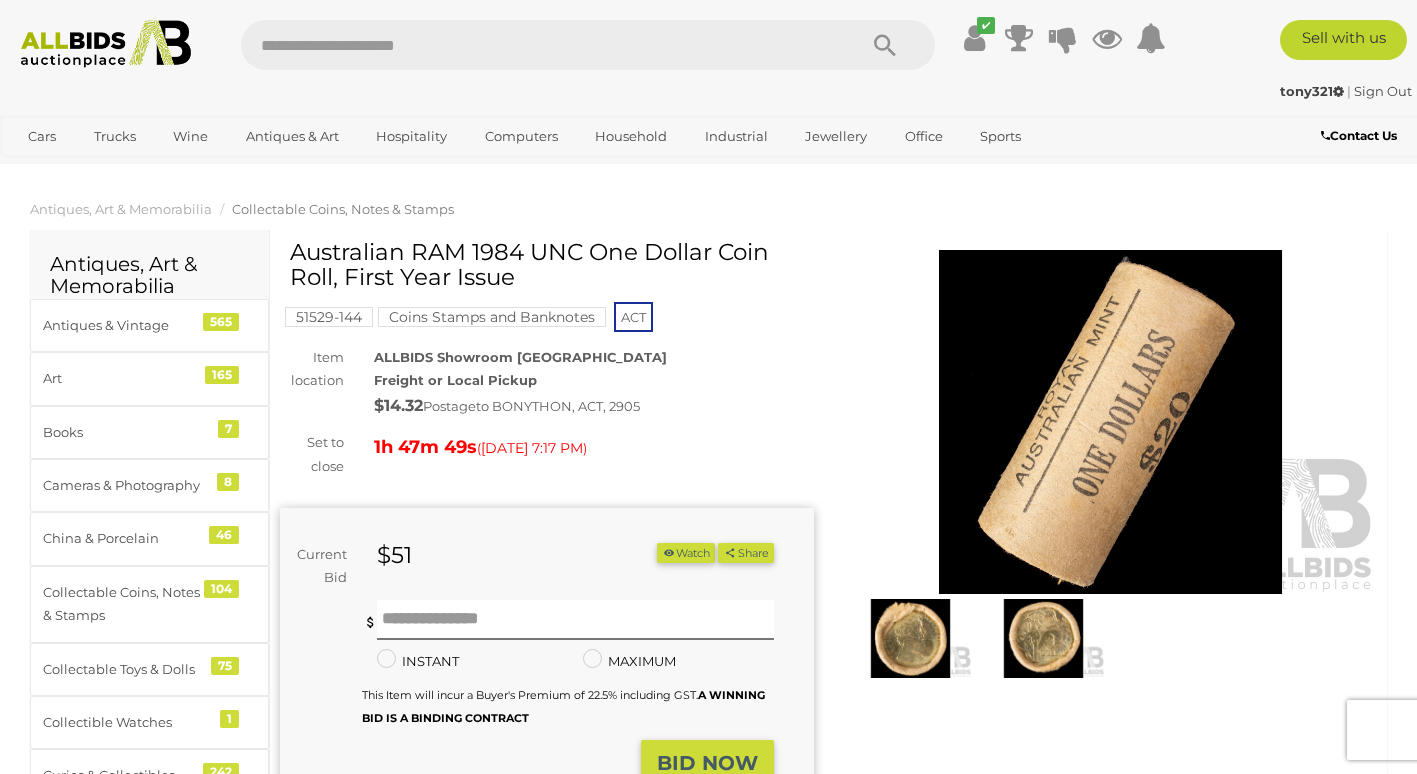 click on "Sign Out" at bounding box center (1383, 91) 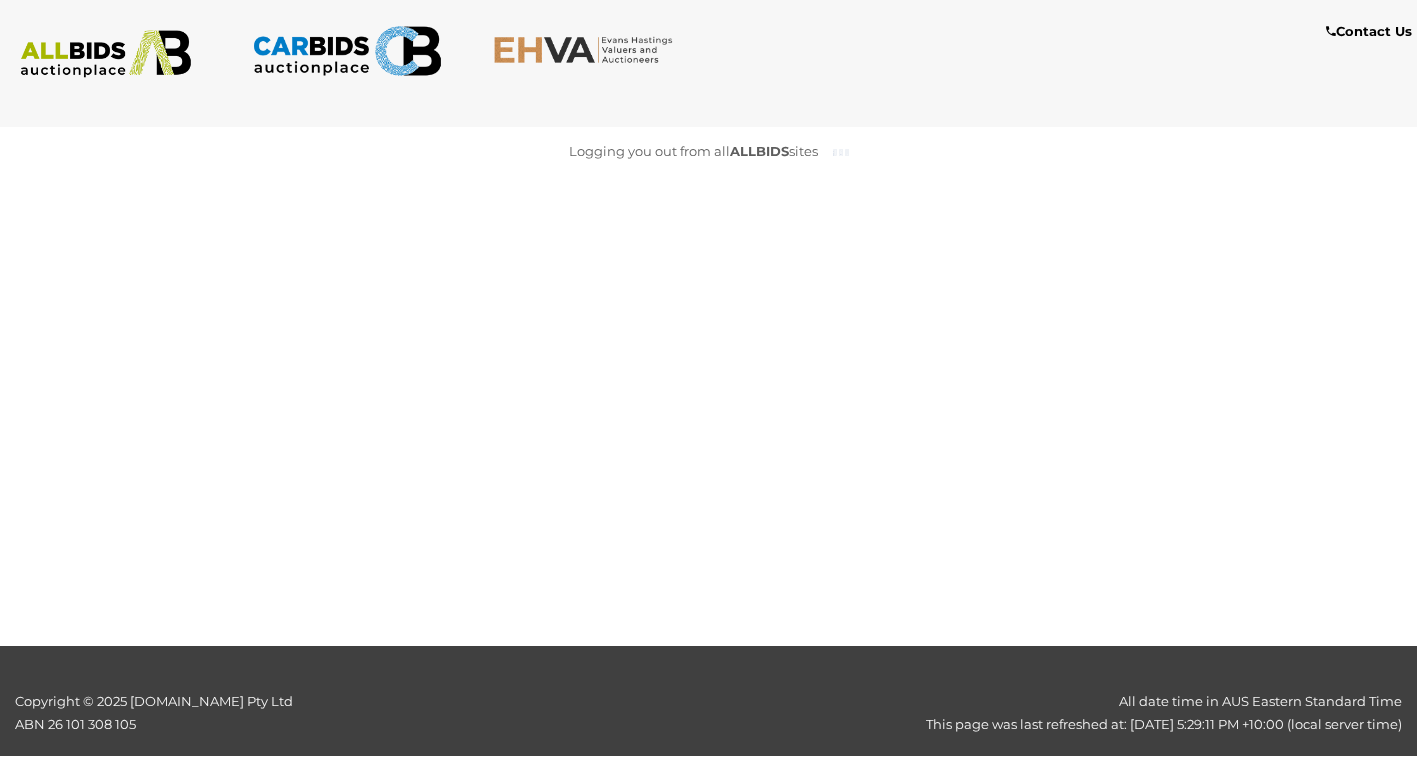 scroll, scrollTop: 0, scrollLeft: 0, axis: both 